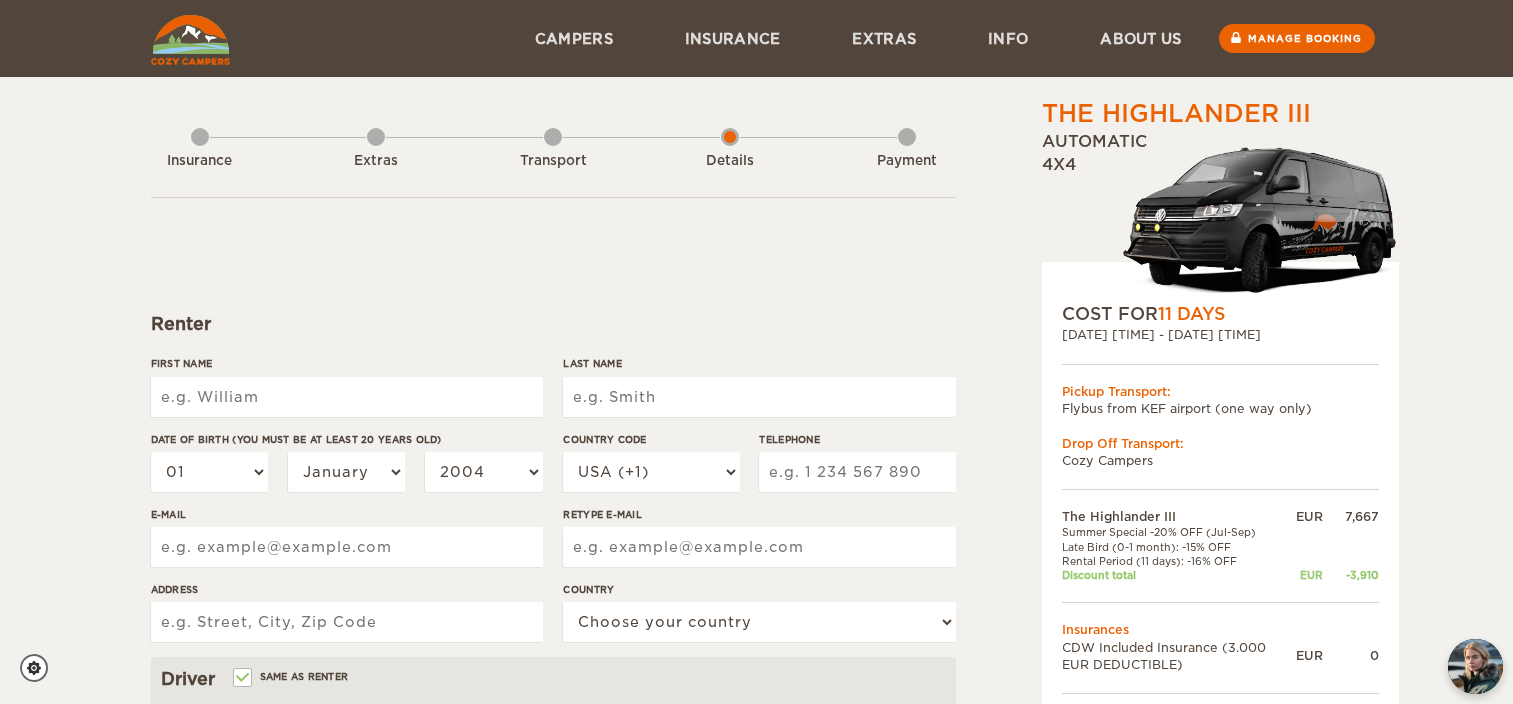 scroll, scrollTop: 0, scrollLeft: 0, axis: both 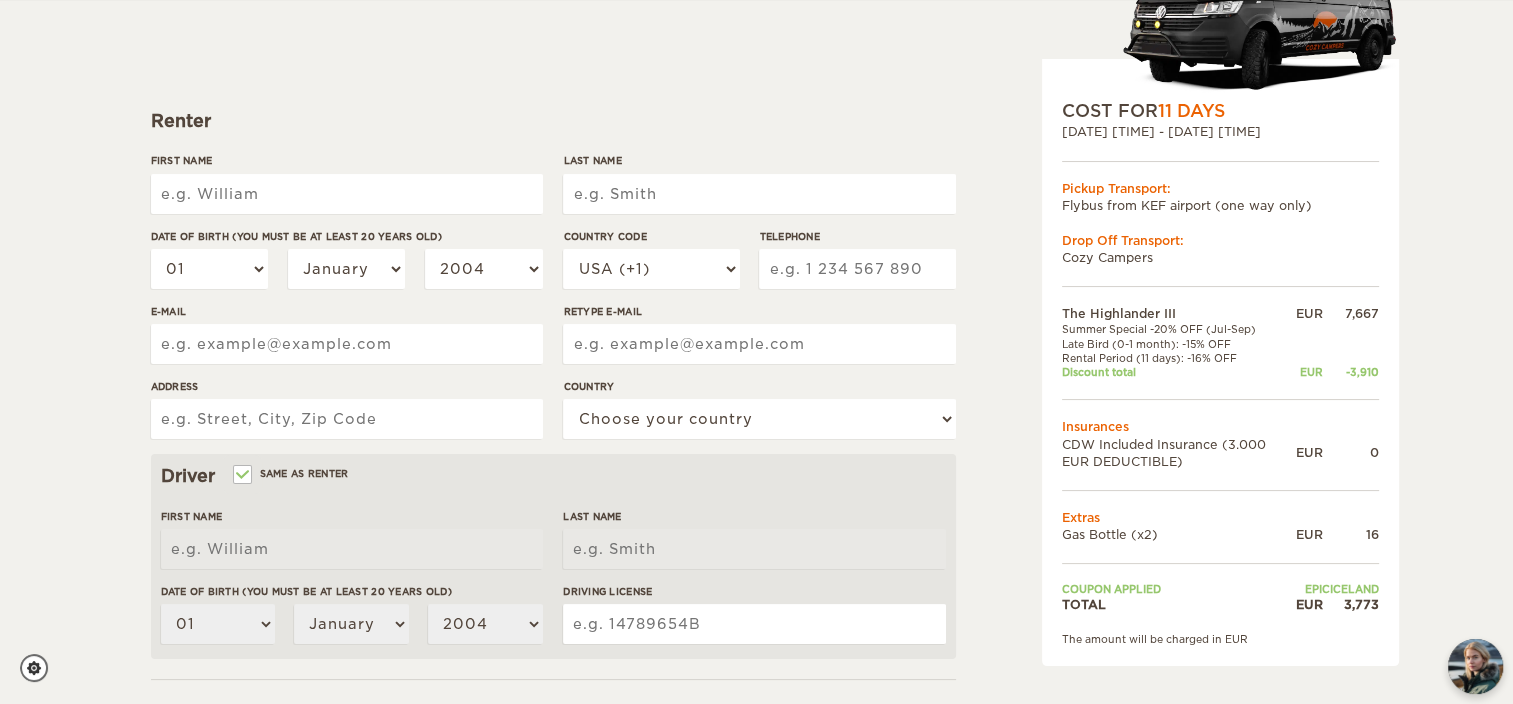 click on "First Name" at bounding box center (347, 190) 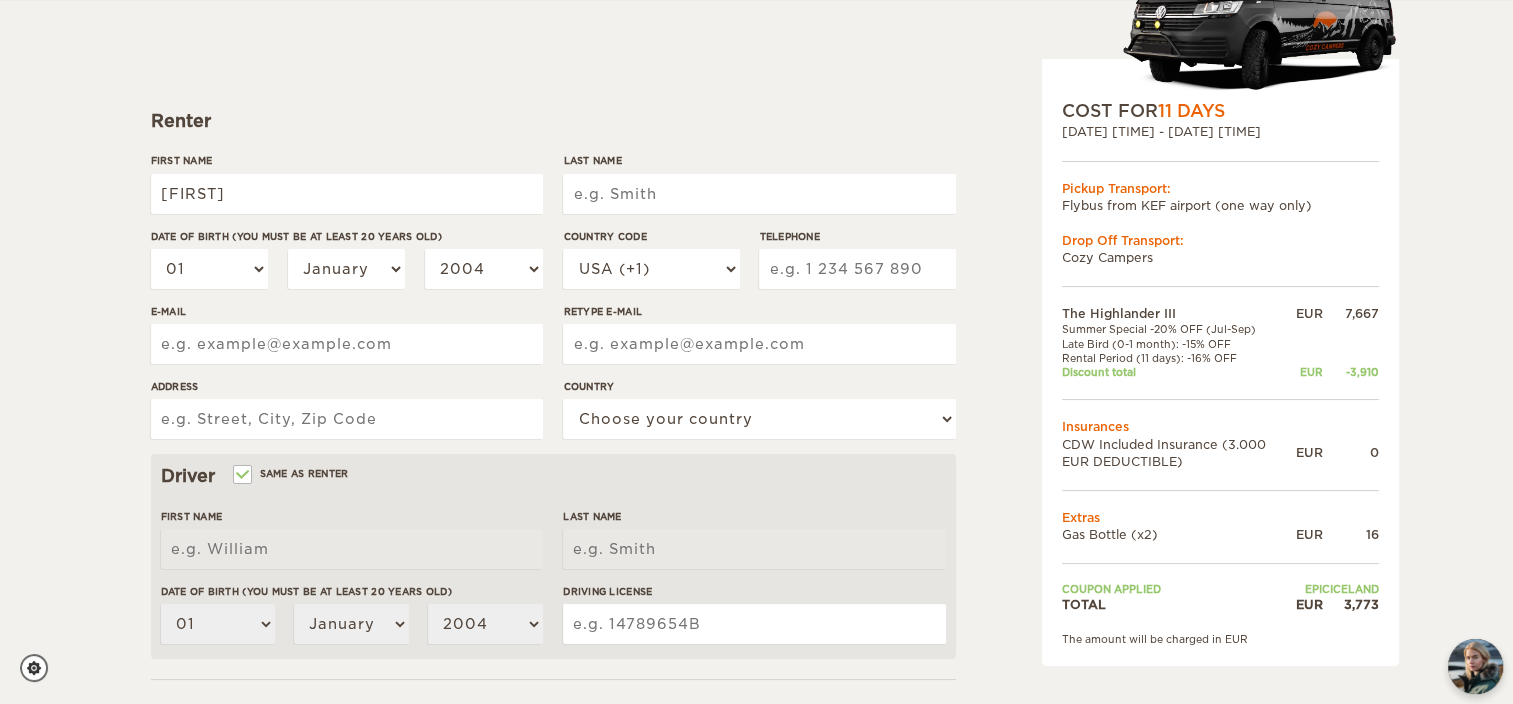 type on "[LAST]" 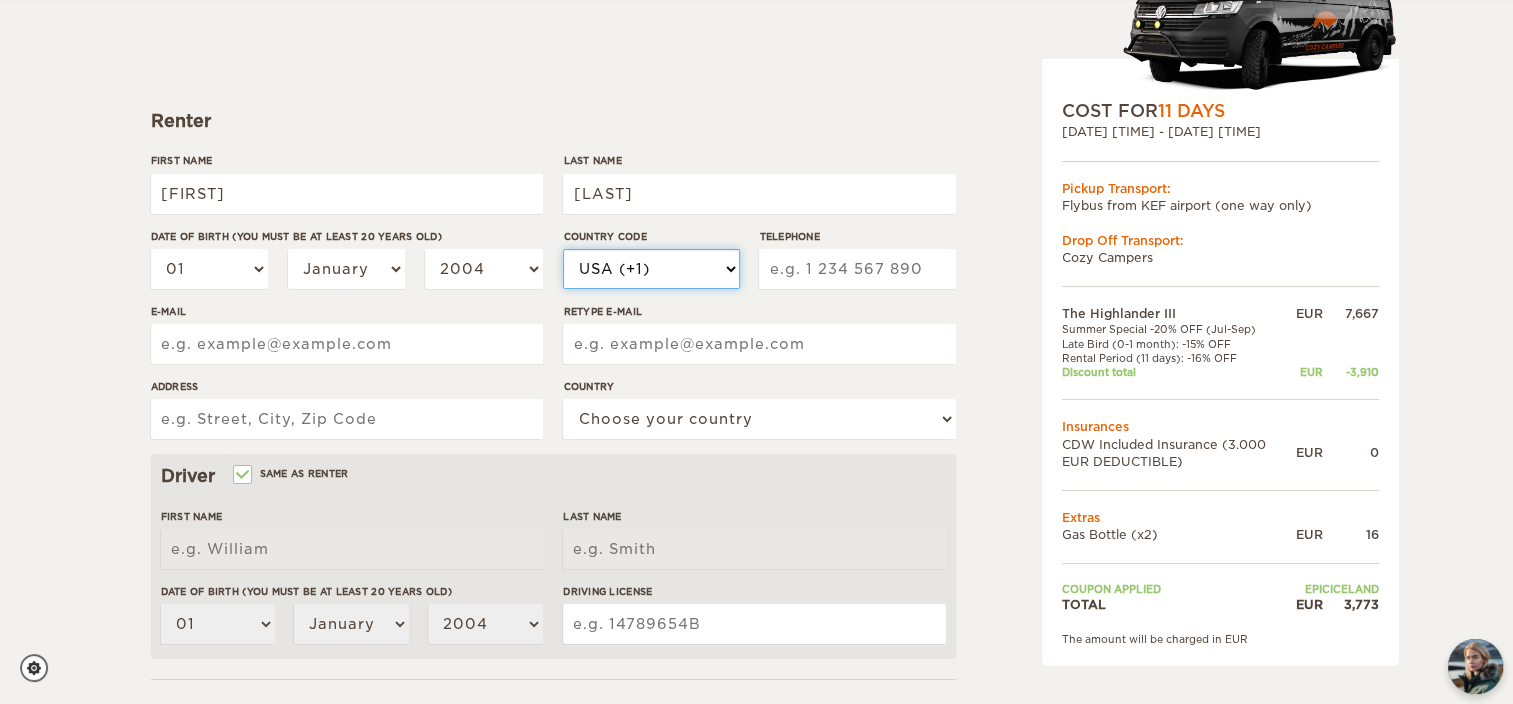 select on "32" 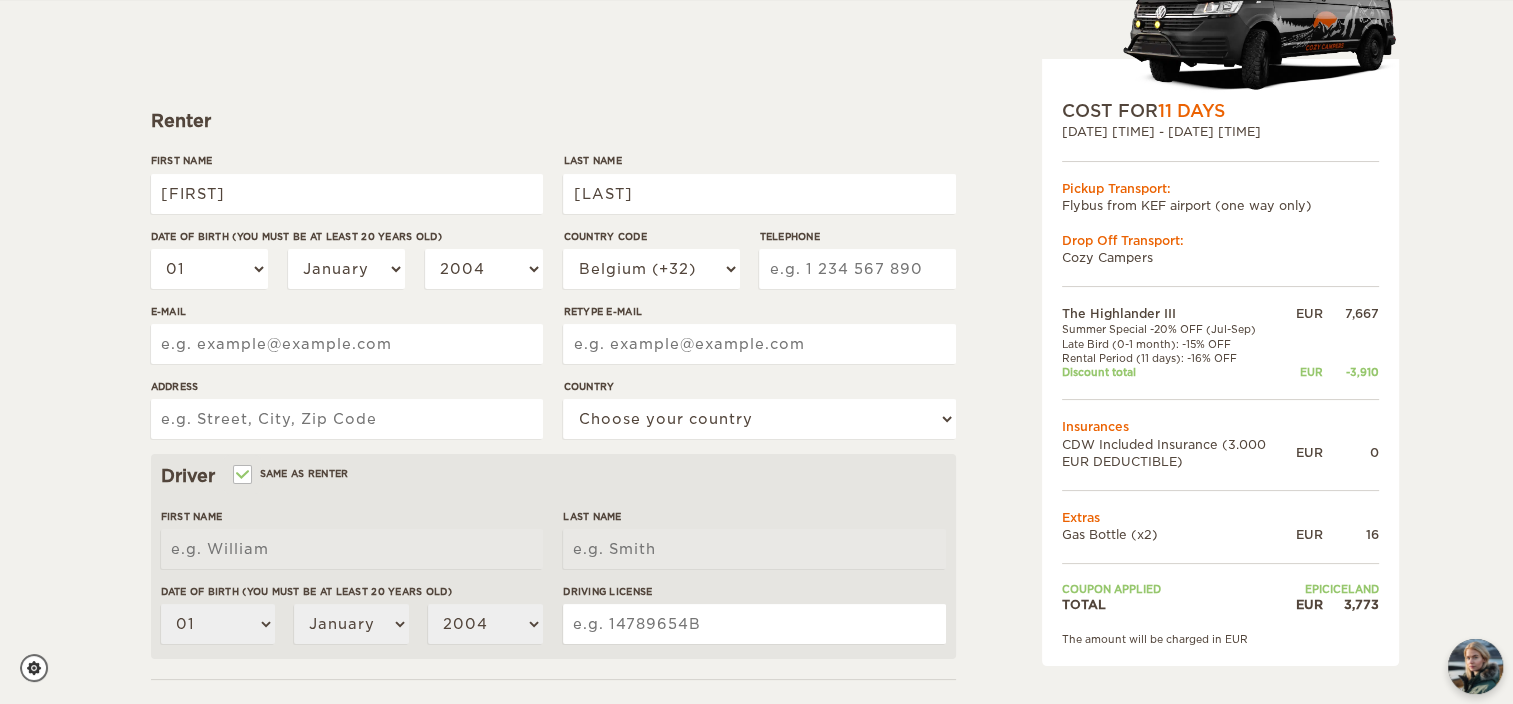 type on "477442619" 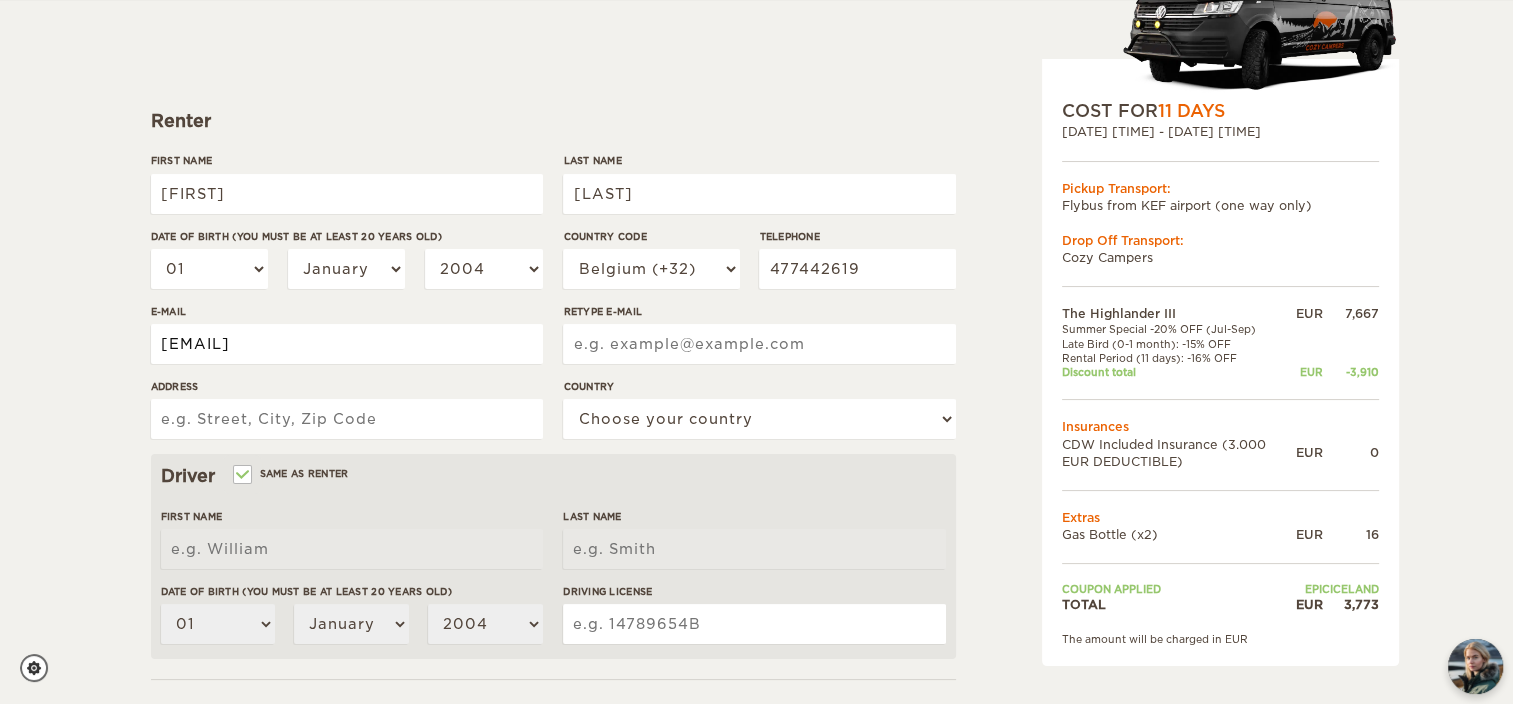 type on "[EMAIL]" 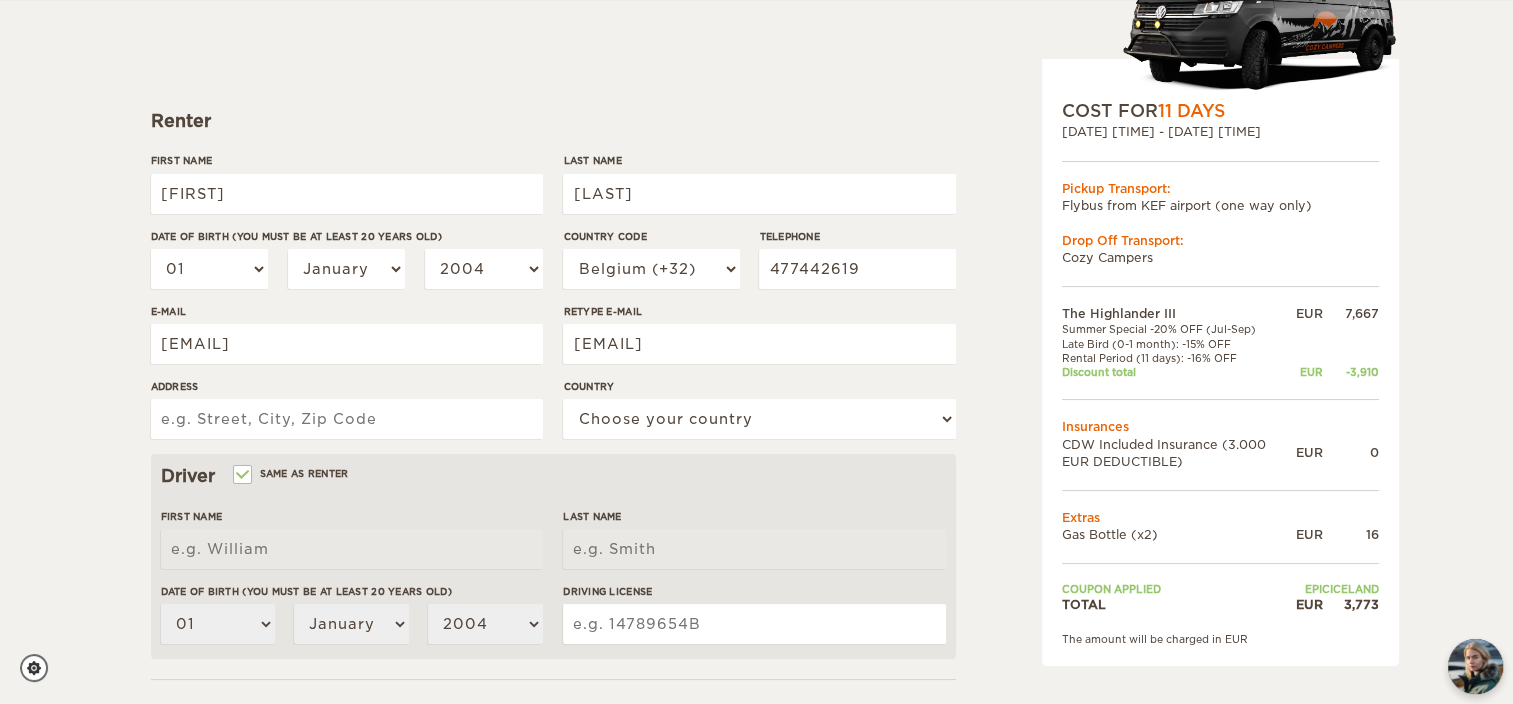 type on "Address
[STREET] [NUMBER]" 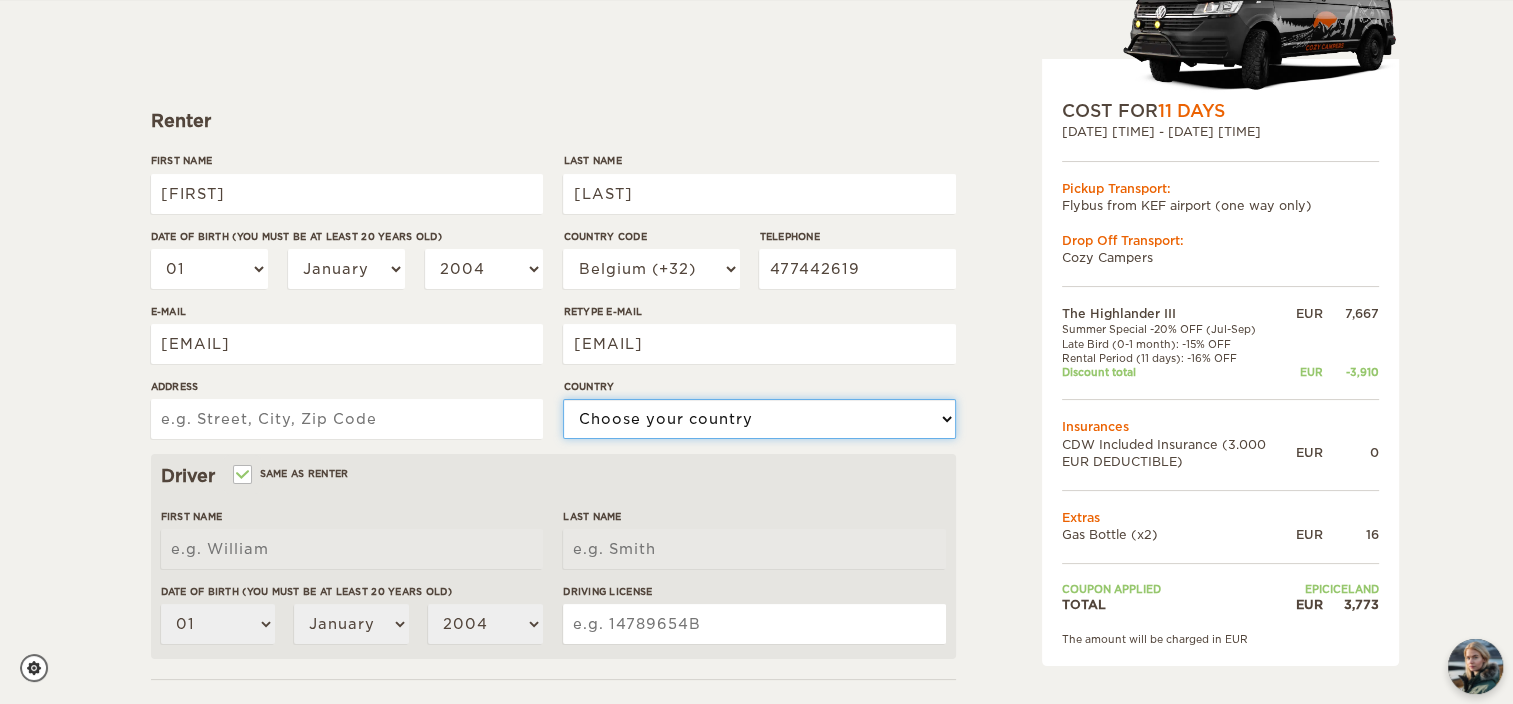 select on "21" 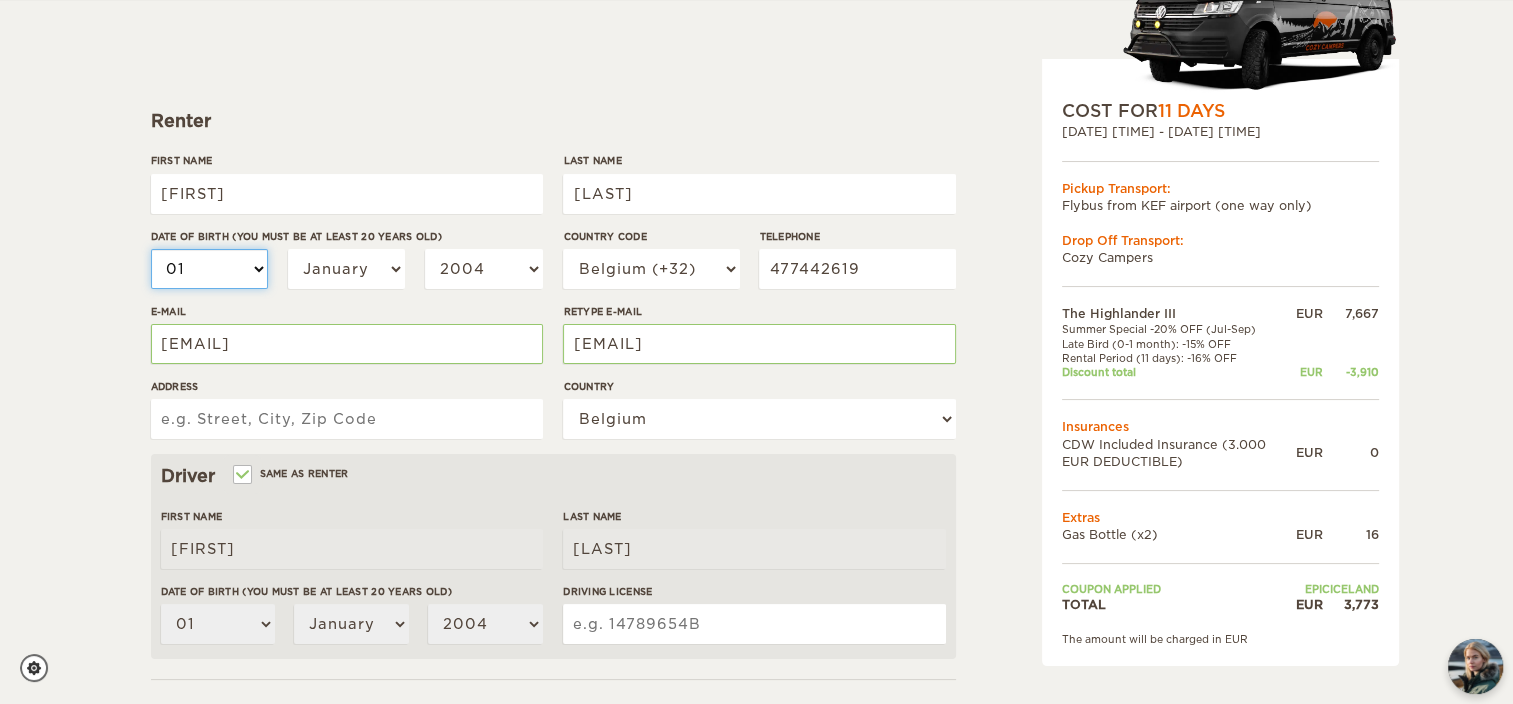 click on "01
02
03
04
05
06
07
08
09
10
11
12
13
14
15
16
17
18
19
20
21
22
23
24
25
26
27
28
29
30
31" at bounding box center (210, 269) 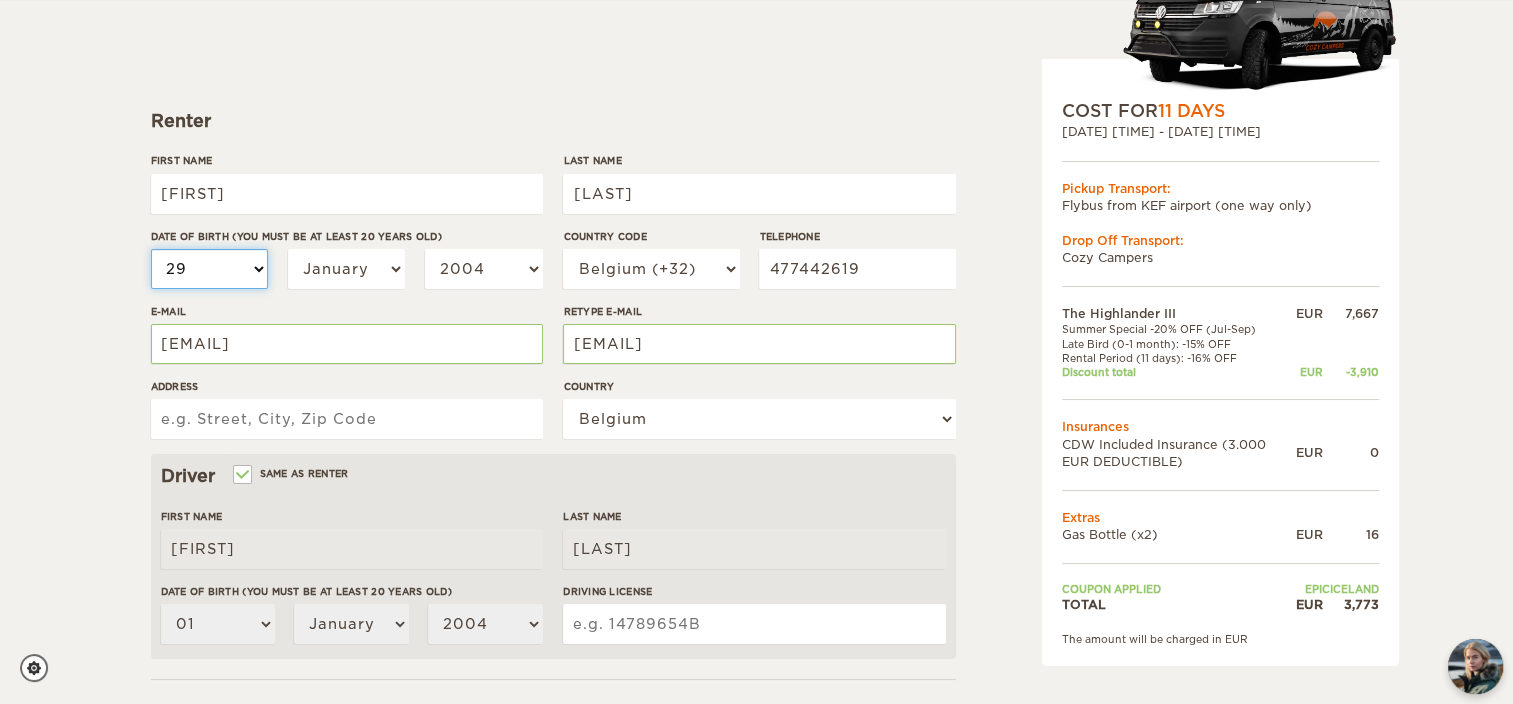 click on "01
02
03
04
05
06
07
08
09
10
11
12
13
14
15
16
17
18
19
20
21
22
23
24
25
26
27
28
29
30
31" at bounding box center (210, 269) 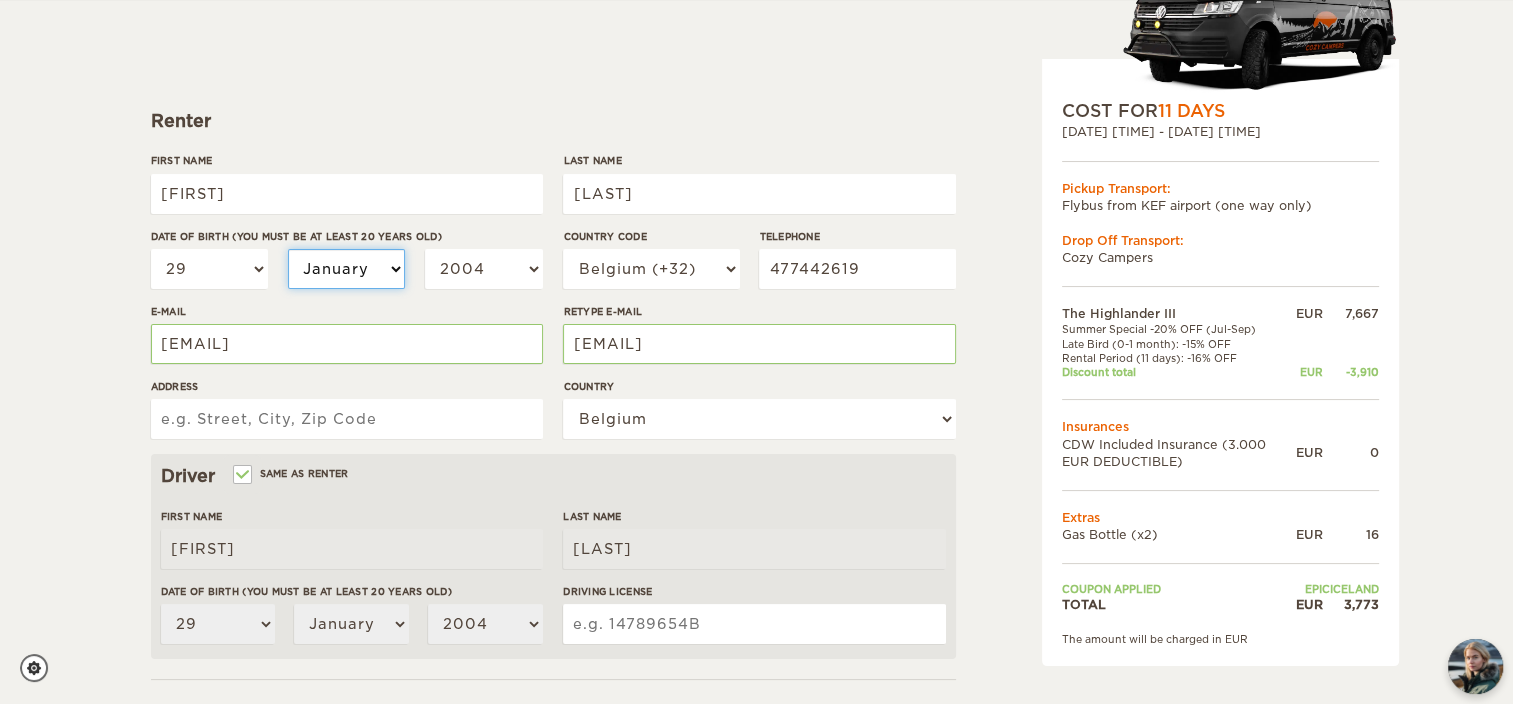 click on "January
February
March
April
May
June
July
August
September
October
November
December" at bounding box center [347, 269] 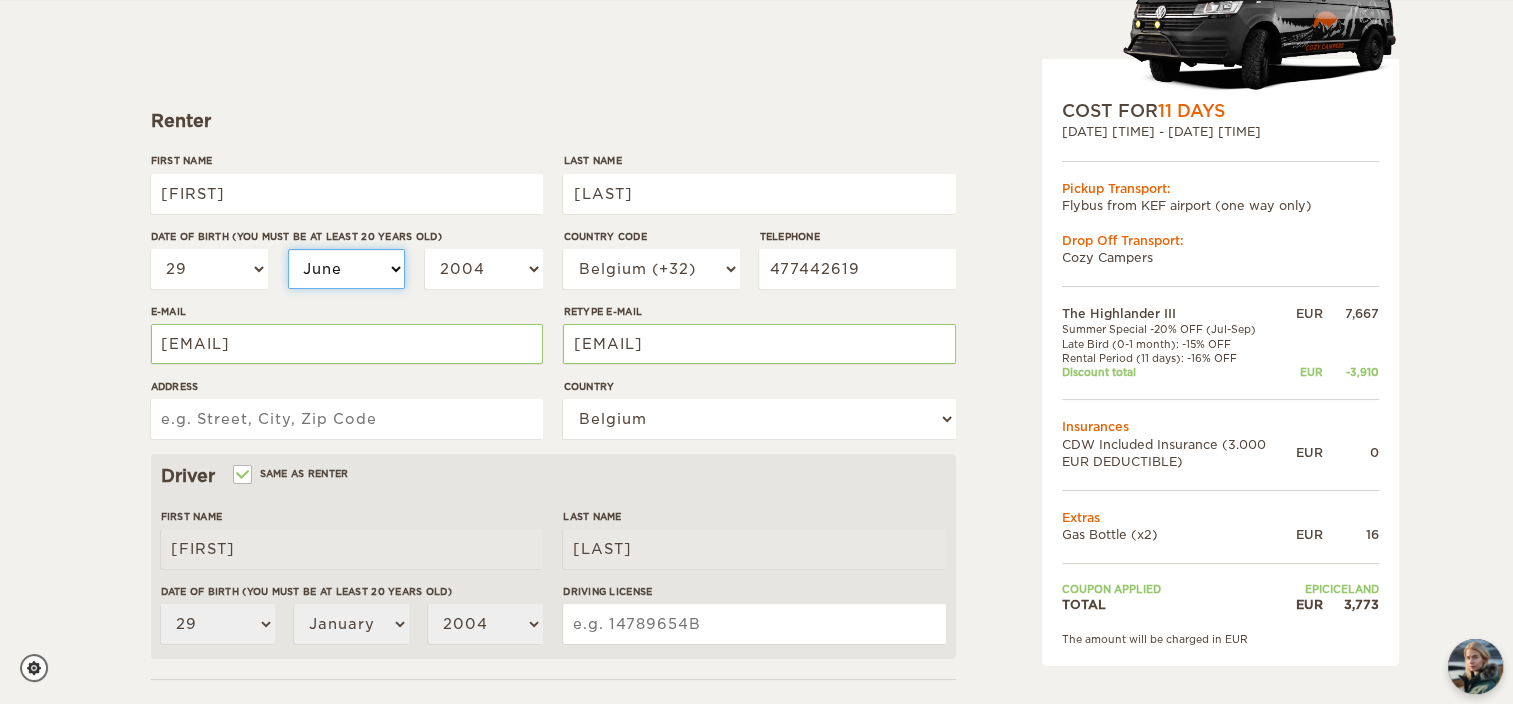 click on "January
February
March
April
May
June
July
August
September
October
November
December" at bounding box center [347, 269] 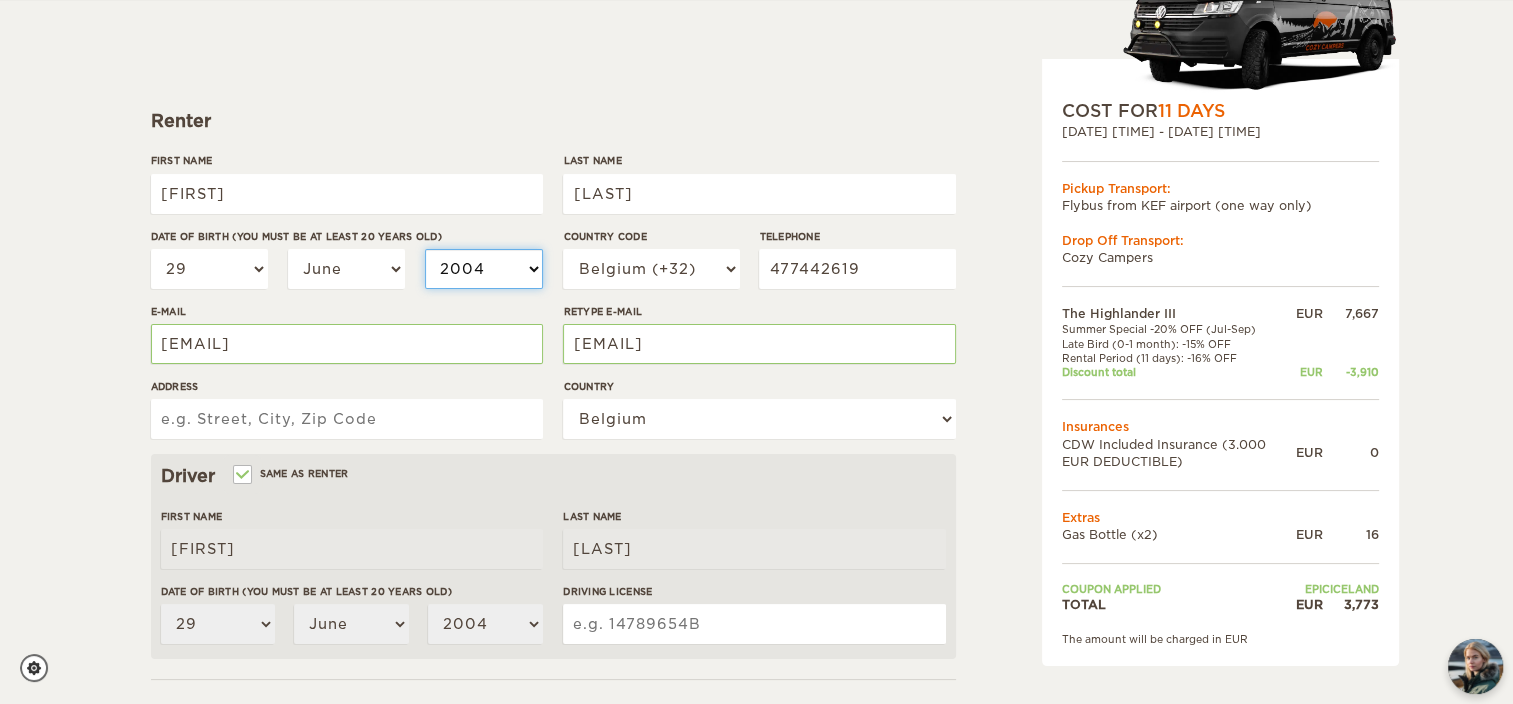 click on "2004 2003 2002 2001 2000 1999 1998 1997 1996 1995 1994 1993 1992 1991 1990 1989 1988 1987 1986 1985 1984 1983 1982 1981 1980 1979 1978 1977 1976 1975 1974 1973 1972 1971 1970 1969 1968 1967 1966 1965 1964 1963 1962 1961 1960 1959 1958 1957 1956 1955 1954 1953 1952 1951 1950 1949 1948 1947 1946 1945 1944 1943 1942 1941 1940 1939 1938 1937 1936 1935 1934 1933 1932 1931 1930 1929 1928 1927 1926 1925 1924 1923 1922 1921 1920 1919 1918 1917 1916 1915 1914 1913 1912 1911 1910 1909 1908 1907 1906 1905 1904 1903 1902 1901 1900 1899 1898 1897 1896 1895 1894 1893 1892 1891 1890 1889 1888 1887 1886 1885 1884 1883 1882 1881 1880 1879 1878 1877 1876 1875" at bounding box center (484, 269) 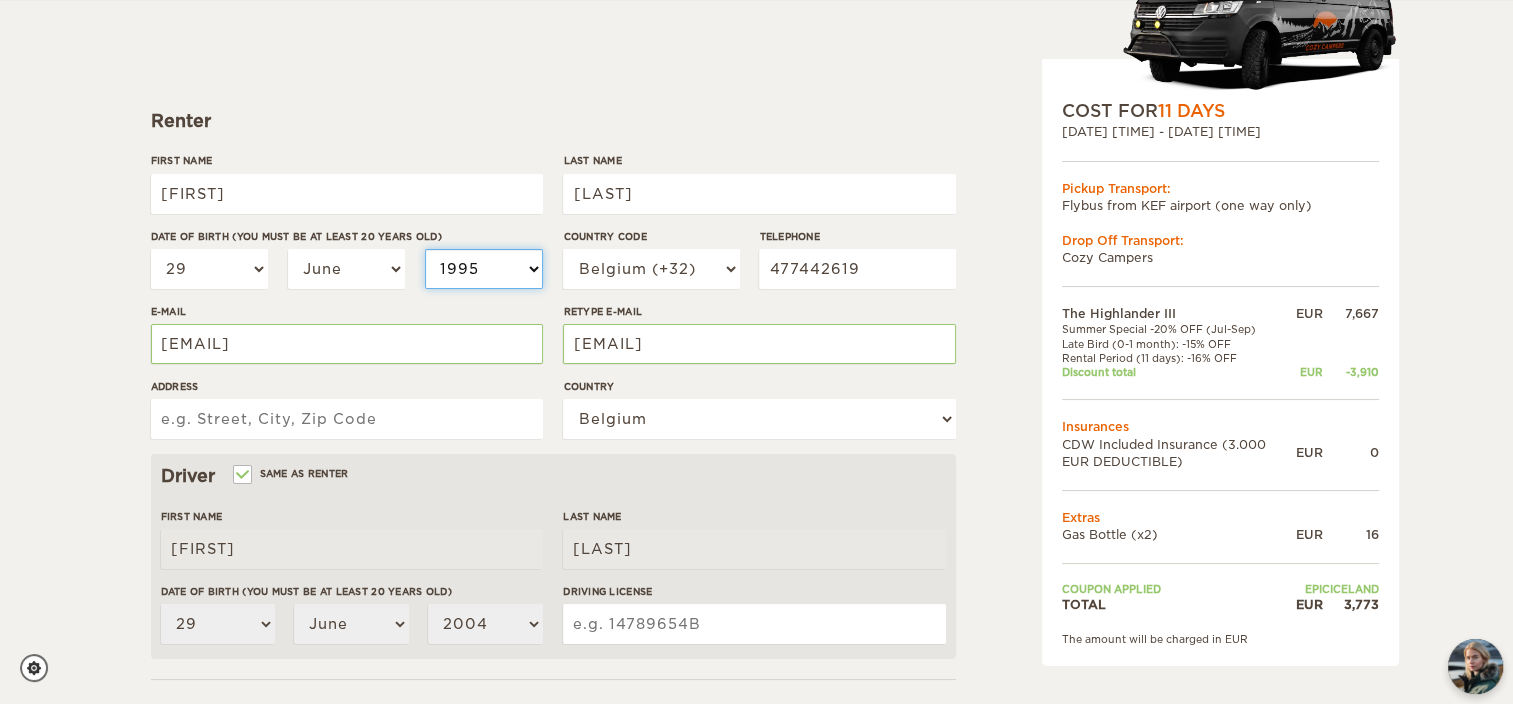 click on "2004 2003 2002 2001 2000 1999 1998 1997 1996 1995 1994 1993 1992 1991 1990 1989 1988 1987 1986 1985 1984 1983 1982 1981 1980 1979 1978 1977 1976 1975 1974 1973 1972 1971 1970 1969 1968 1967 1966 1965 1964 1963 1962 1961 1960 1959 1958 1957 1956 1955 1954 1953 1952 1951 1950 1949 1948 1947 1946 1945 1944 1943 1942 1941 1940 1939 1938 1937 1936 1935 1934 1933 1932 1931 1930 1929 1928 1927 1926 1925 1924 1923 1922 1921 1920 1919 1918 1917 1916 1915 1914 1913 1912 1911 1910 1909 1908 1907 1906 1905 1904 1903 1902 1901 1900 1899 1898 1897 1896 1895 1894 1893 1892 1891 1890 1889 1888 1887 1886 1885 1884 1883 1882 1881 1880 1879 1878 1877 1876 1875" at bounding box center [484, 269] 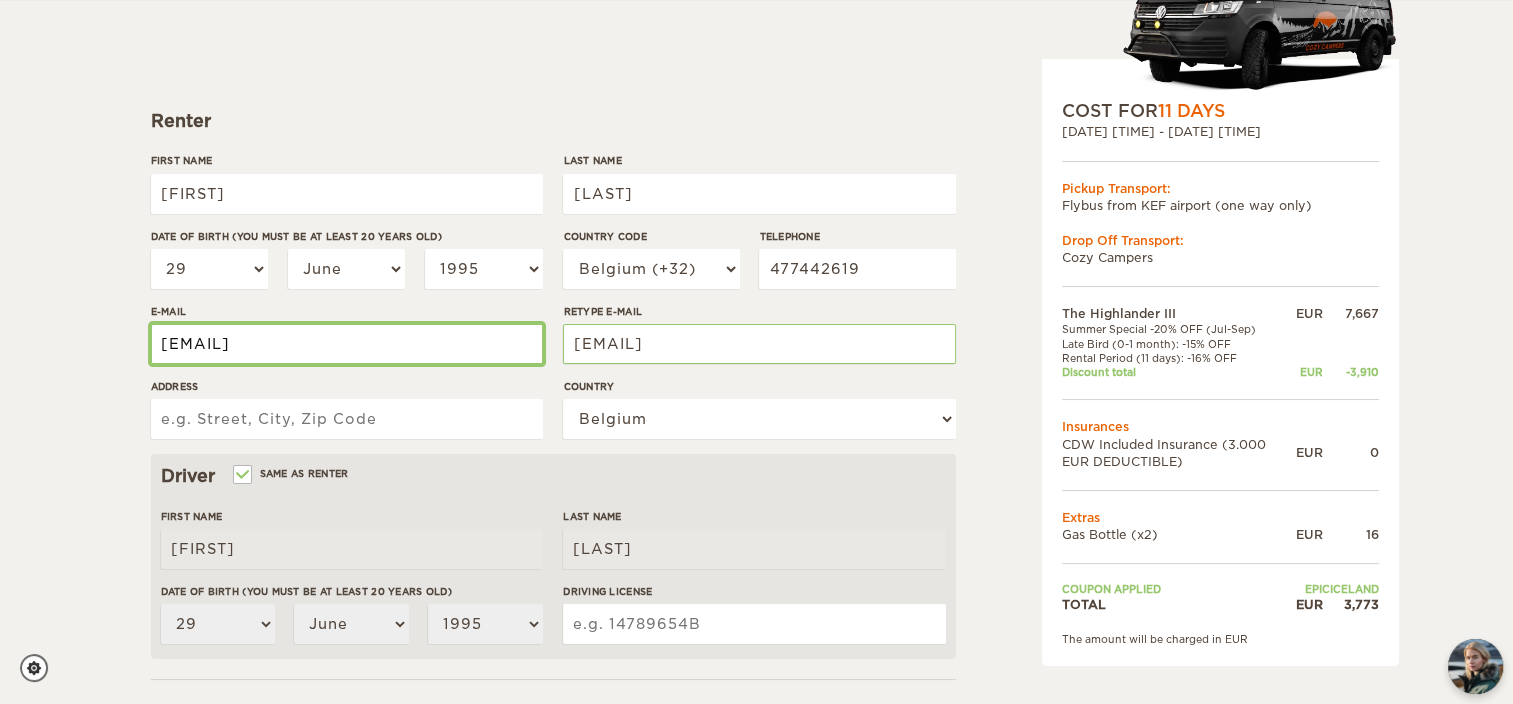 click on "[EMAIL]" at bounding box center [347, 344] 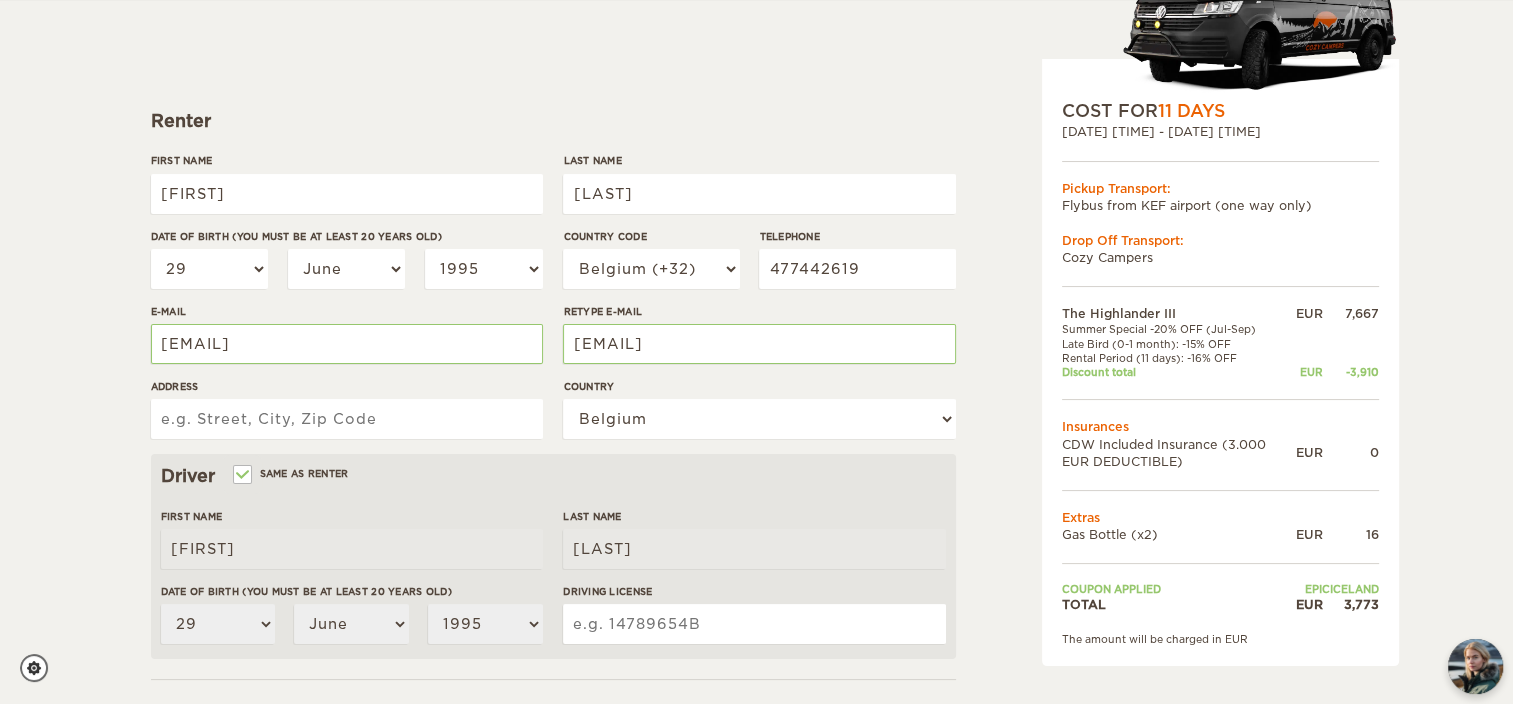 click on "The Highlander III
Expand
Collapse
Total
3,773
EUR
Automatic 4x4
COST FOR  11 Days
[DATE] [TIME] - [DATE] [TIME]
Pickup Transport:
Flybus from KEF airport (one way only)
Drop Off Transport:
Cozy Campers" at bounding box center [756, 447] 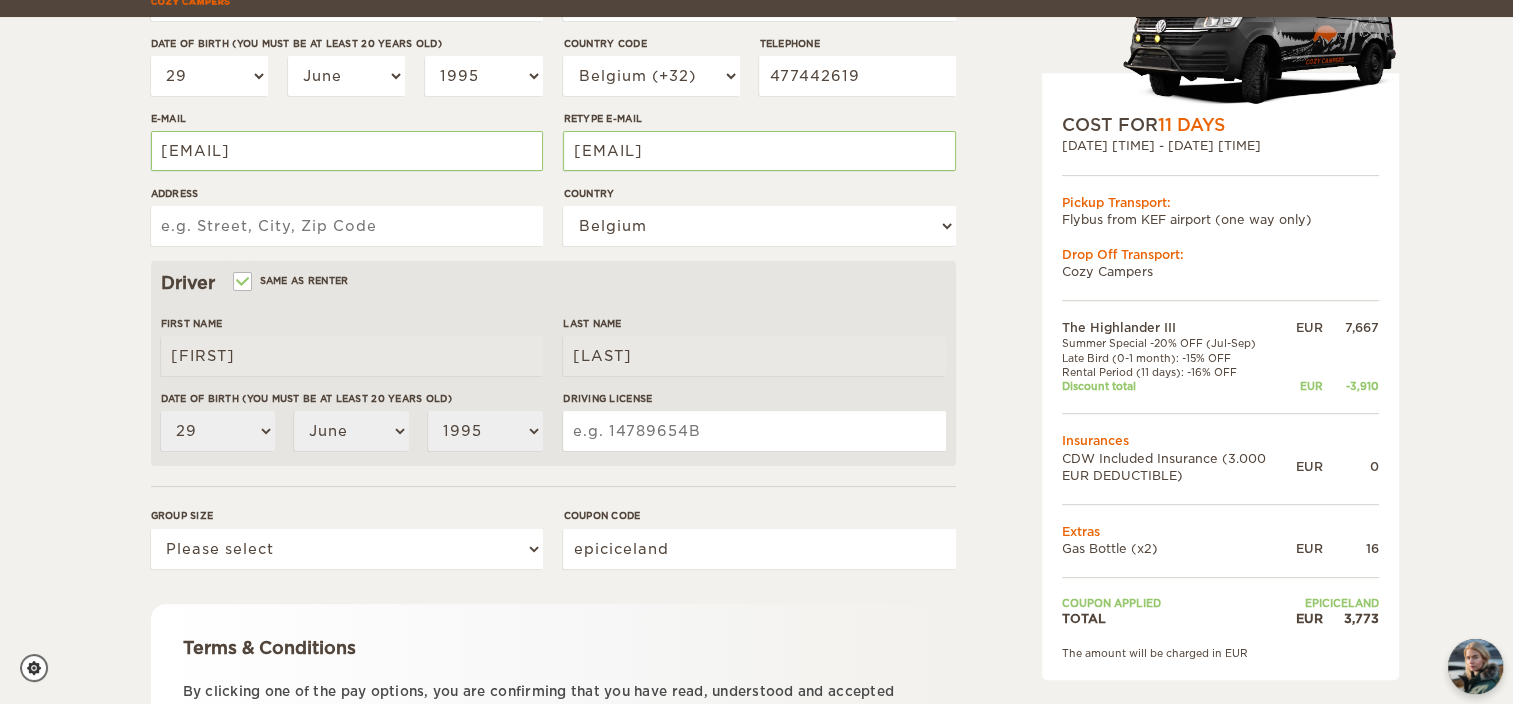 scroll, scrollTop: 390, scrollLeft: 0, axis: vertical 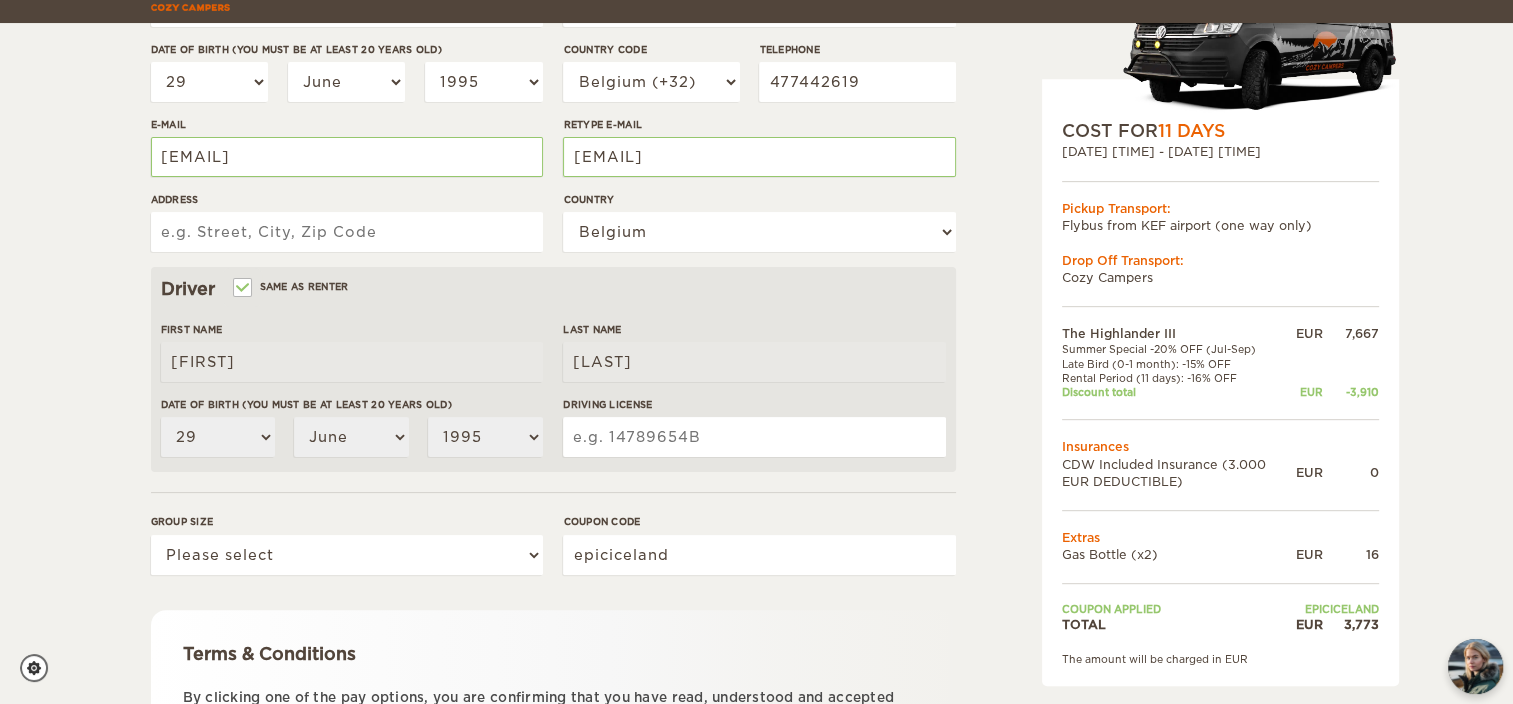 click on "Address
[STREET] [NUMBER]" at bounding box center [347, 229] 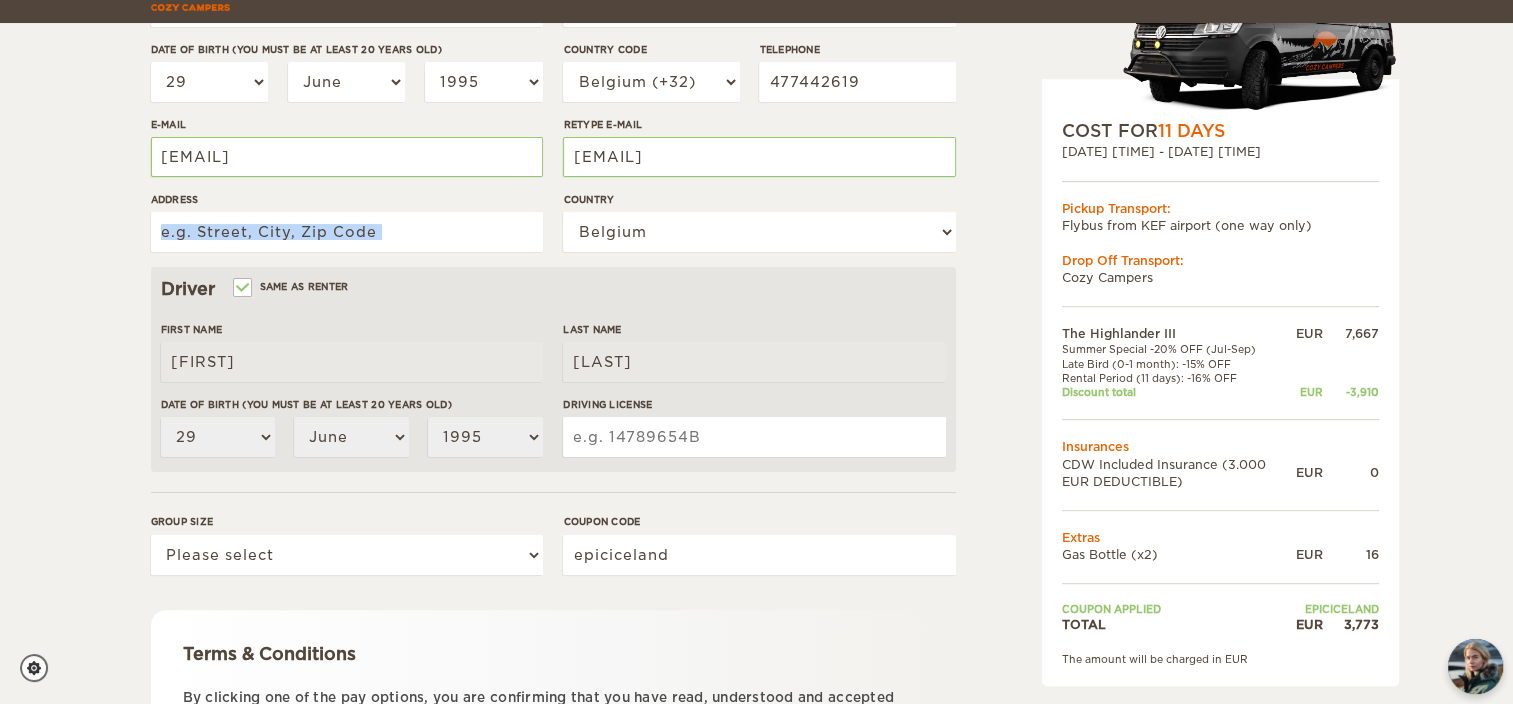 click on "Address
[STREET] [NUMBER]" at bounding box center [347, 229] 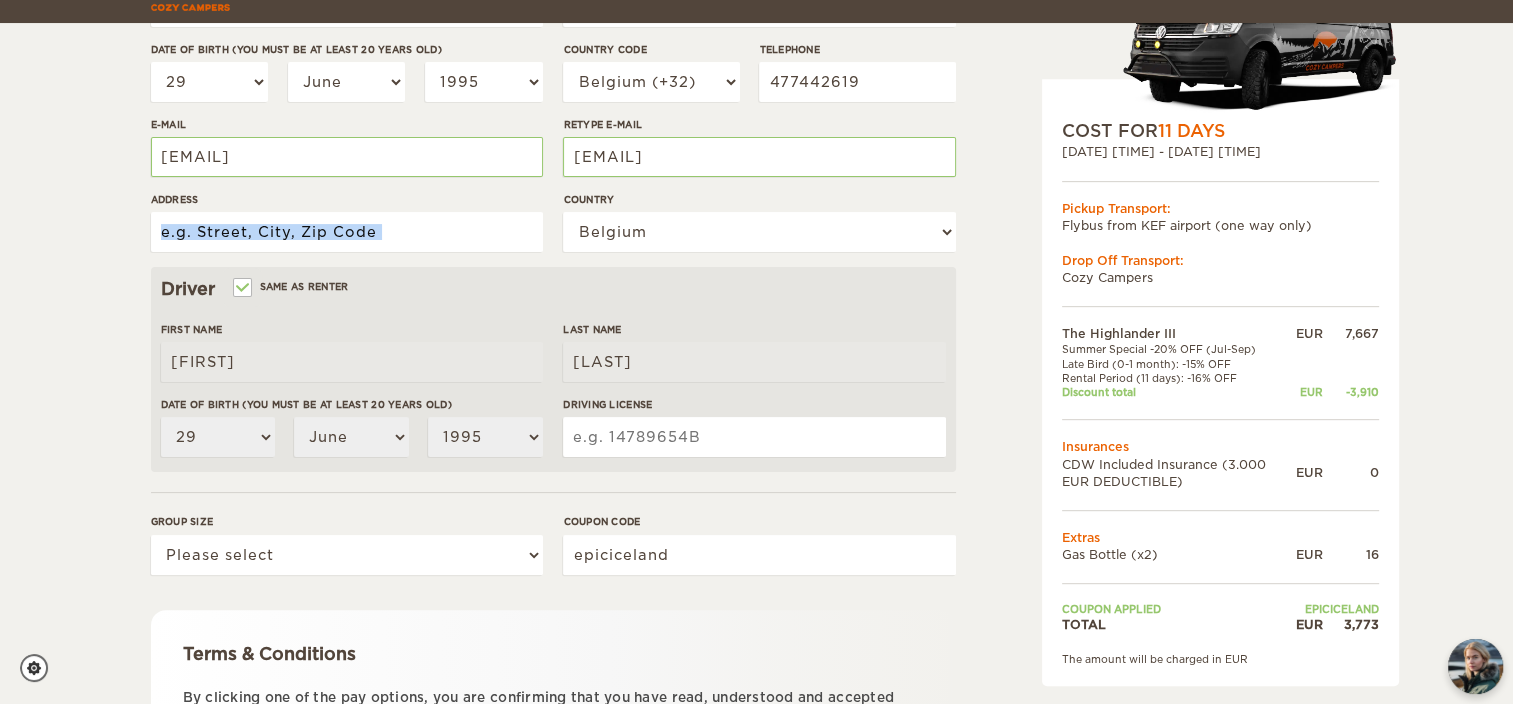 drag, startPoint x: 221, startPoint y: 253, endPoint x: 309, endPoint y: 235, distance: 89.822044 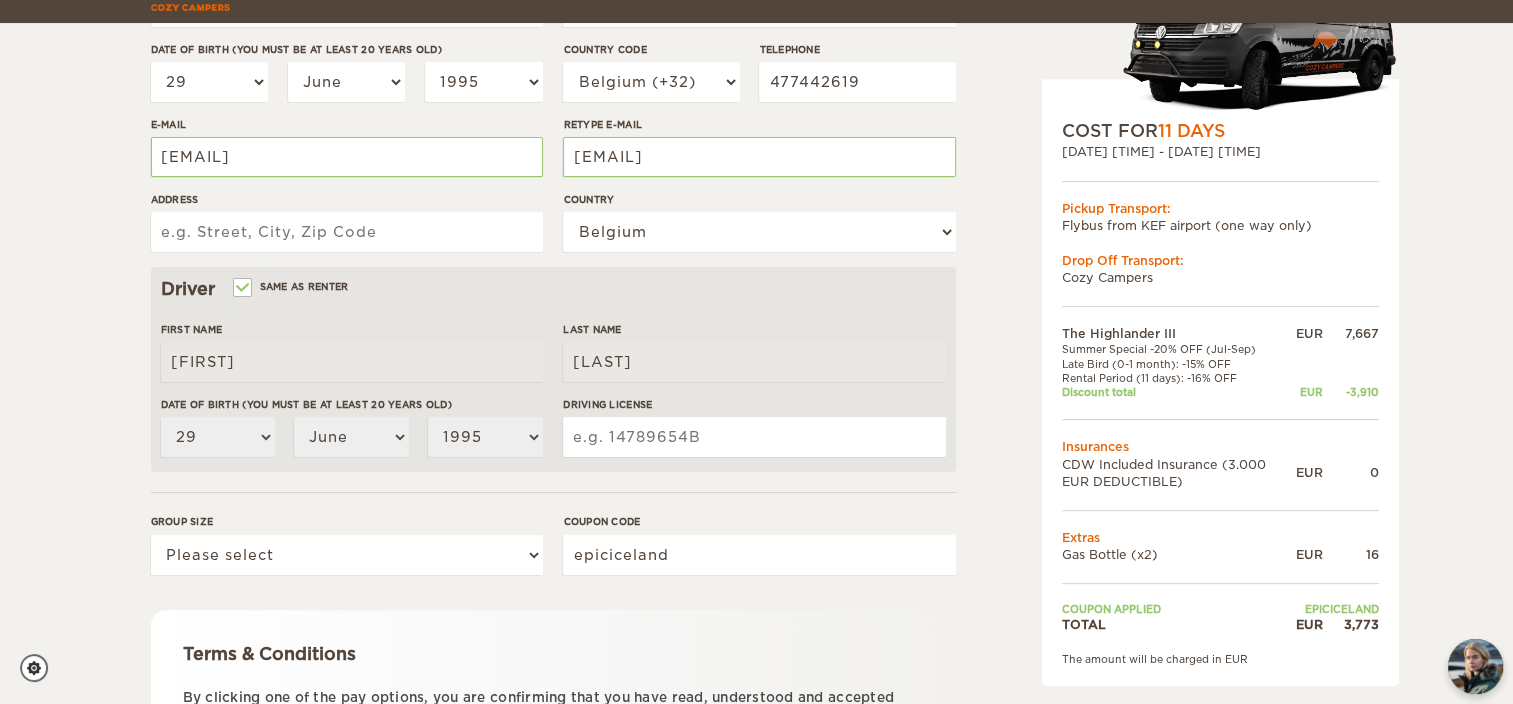 click on "Address
[STREET] [NUMBER]" at bounding box center (347, 232) 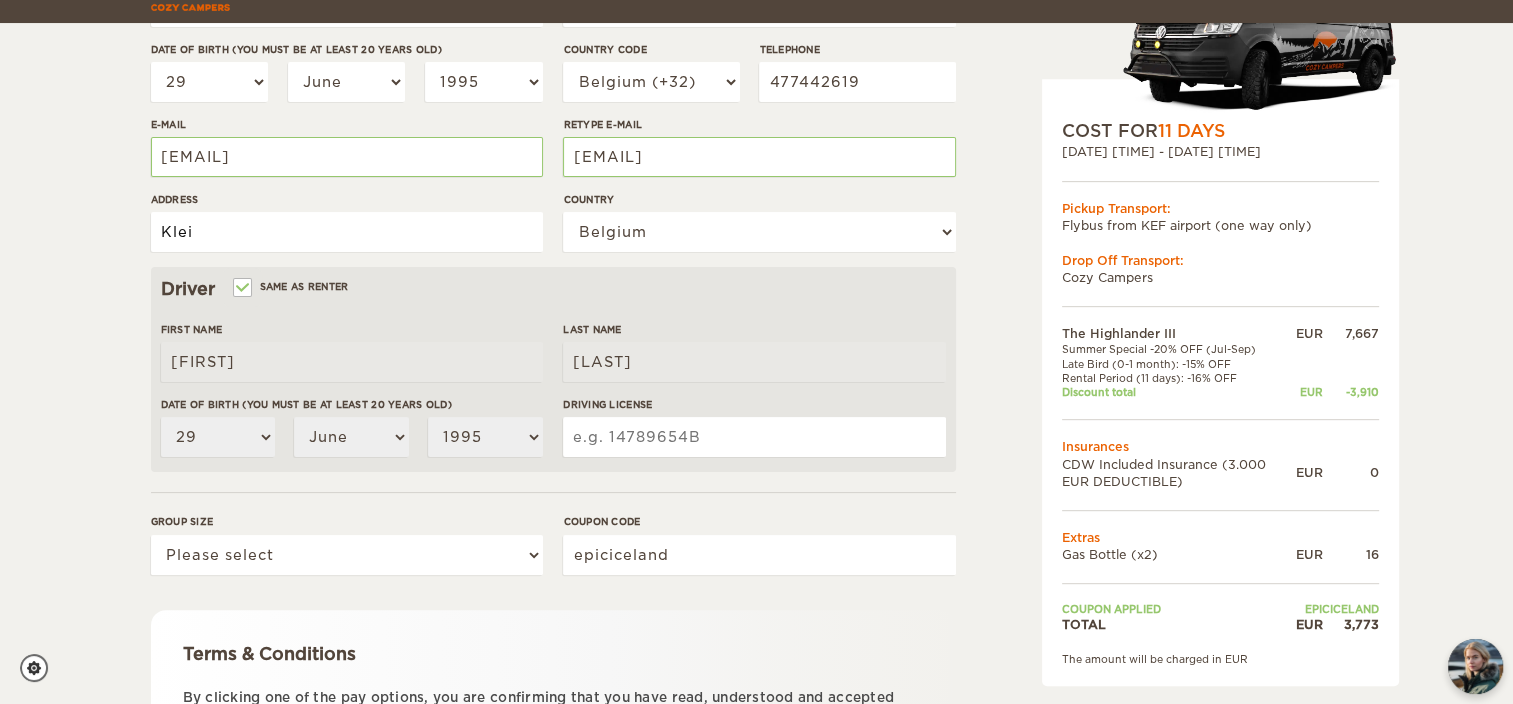 type on "[STREET] [NUMBER]" 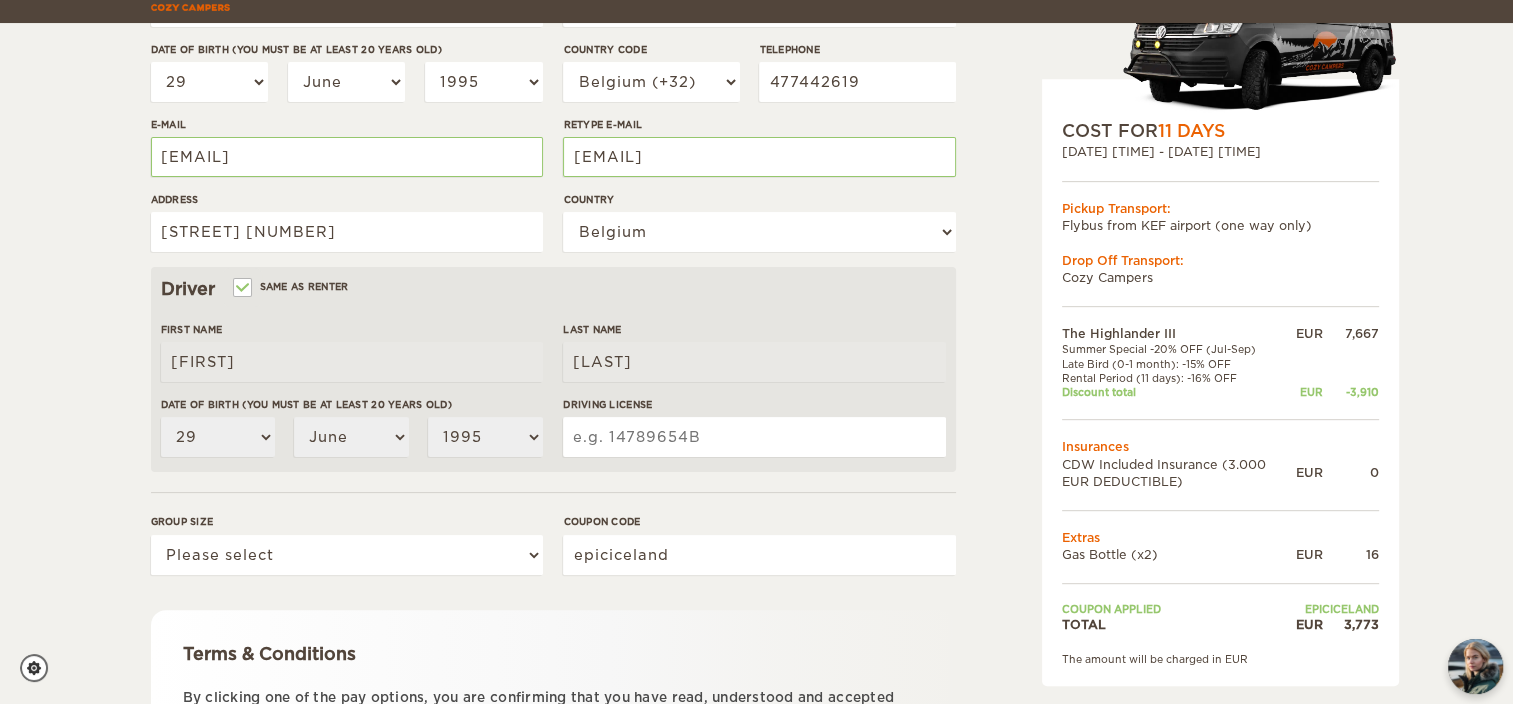 click on "The Highlander III
Expand
Collapse
Total
3,773
EUR
Automatic 4x4
COST FOR  11 Days
[DATE] [TIME] - [DATE] [TIME]
Pickup Transport:
Flybus from KEF airport (one way only)
Drop Off Transport:
Cozy Campers" at bounding box center [756, 260] 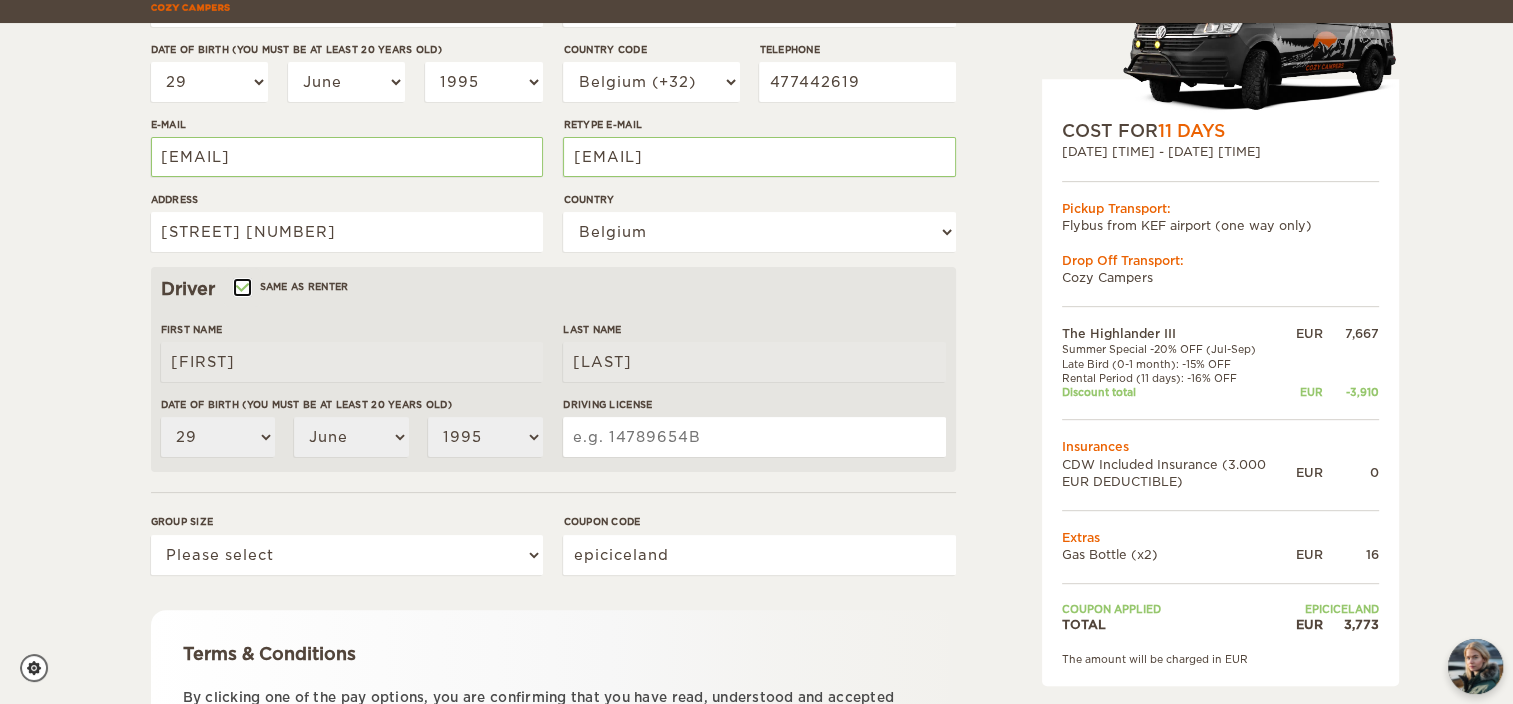 click on "Same as renter" at bounding box center [241, 289] 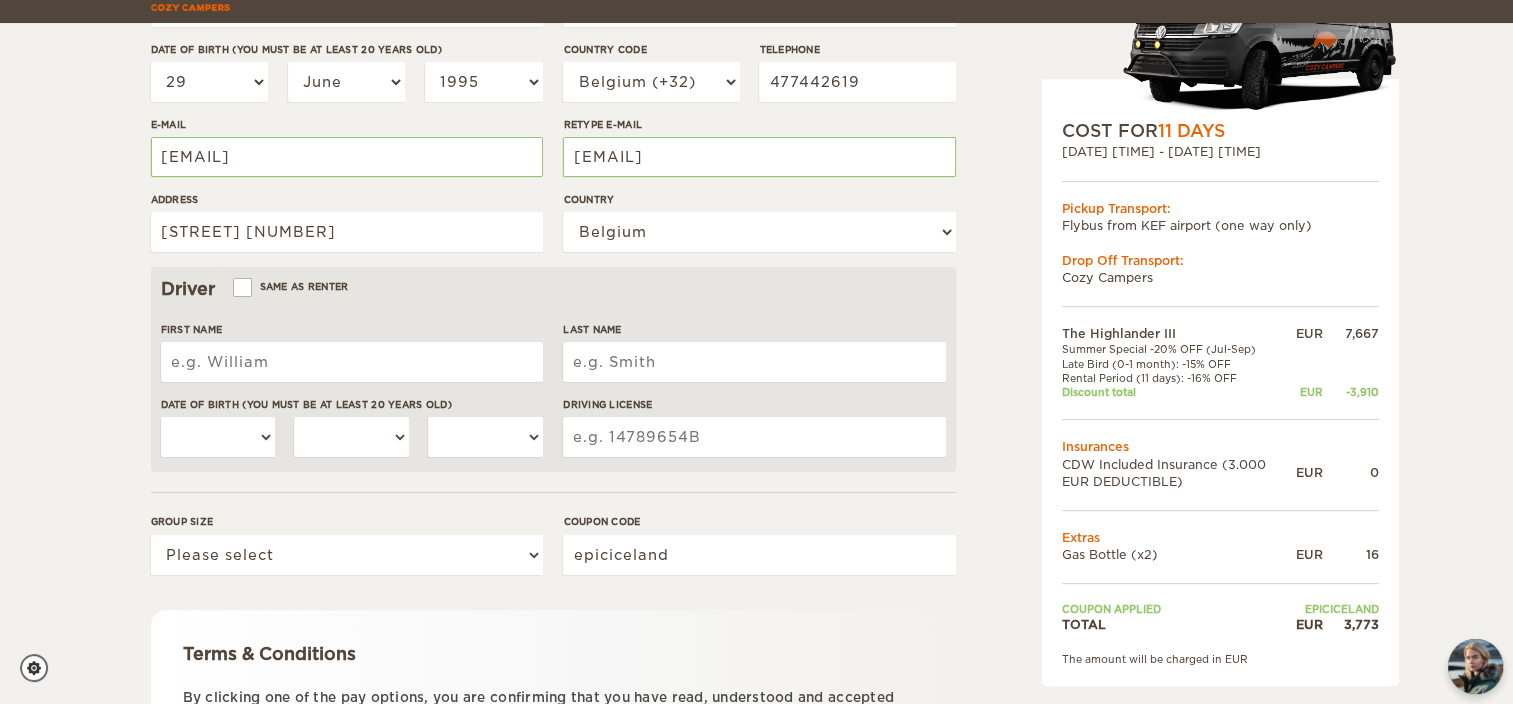 click on "First Name" at bounding box center (352, 362) 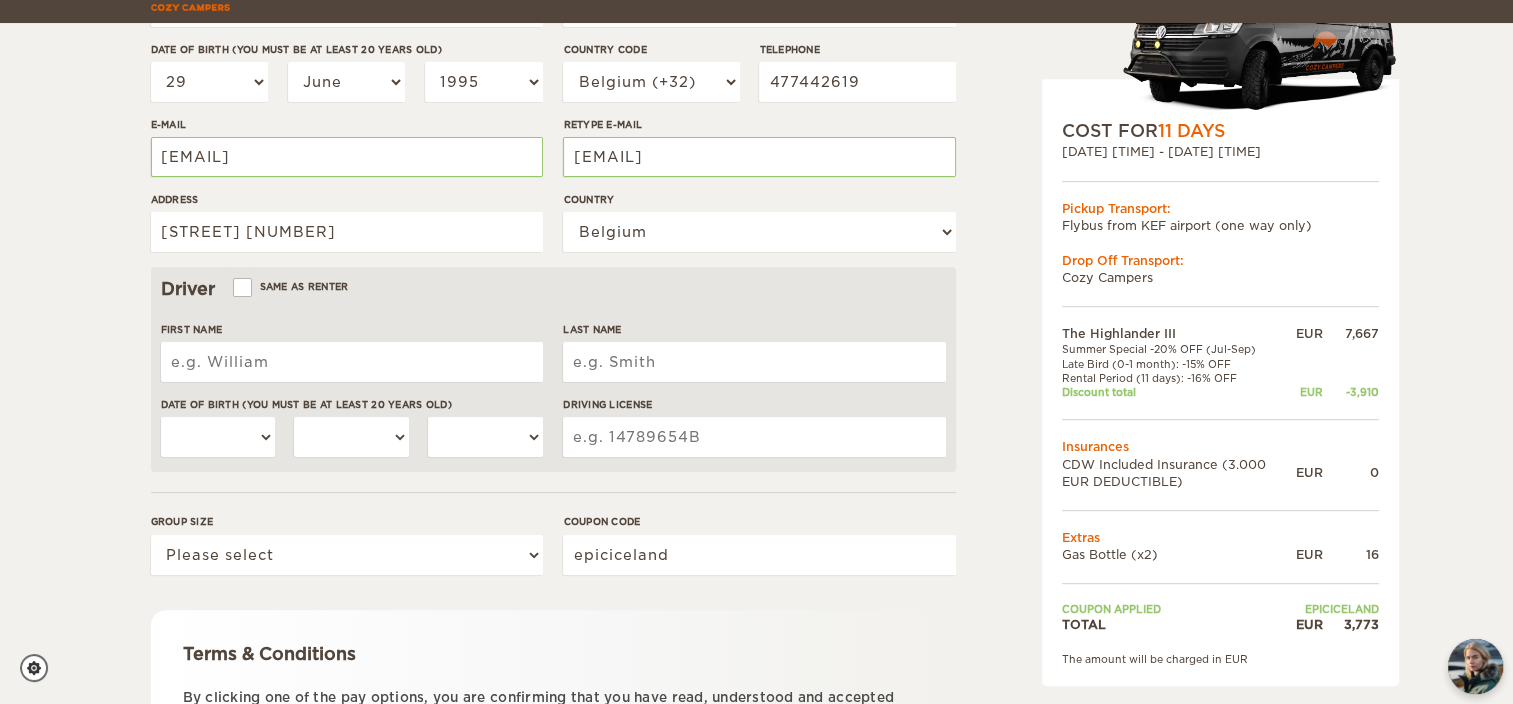 type on "[FIRST] [LAST]" 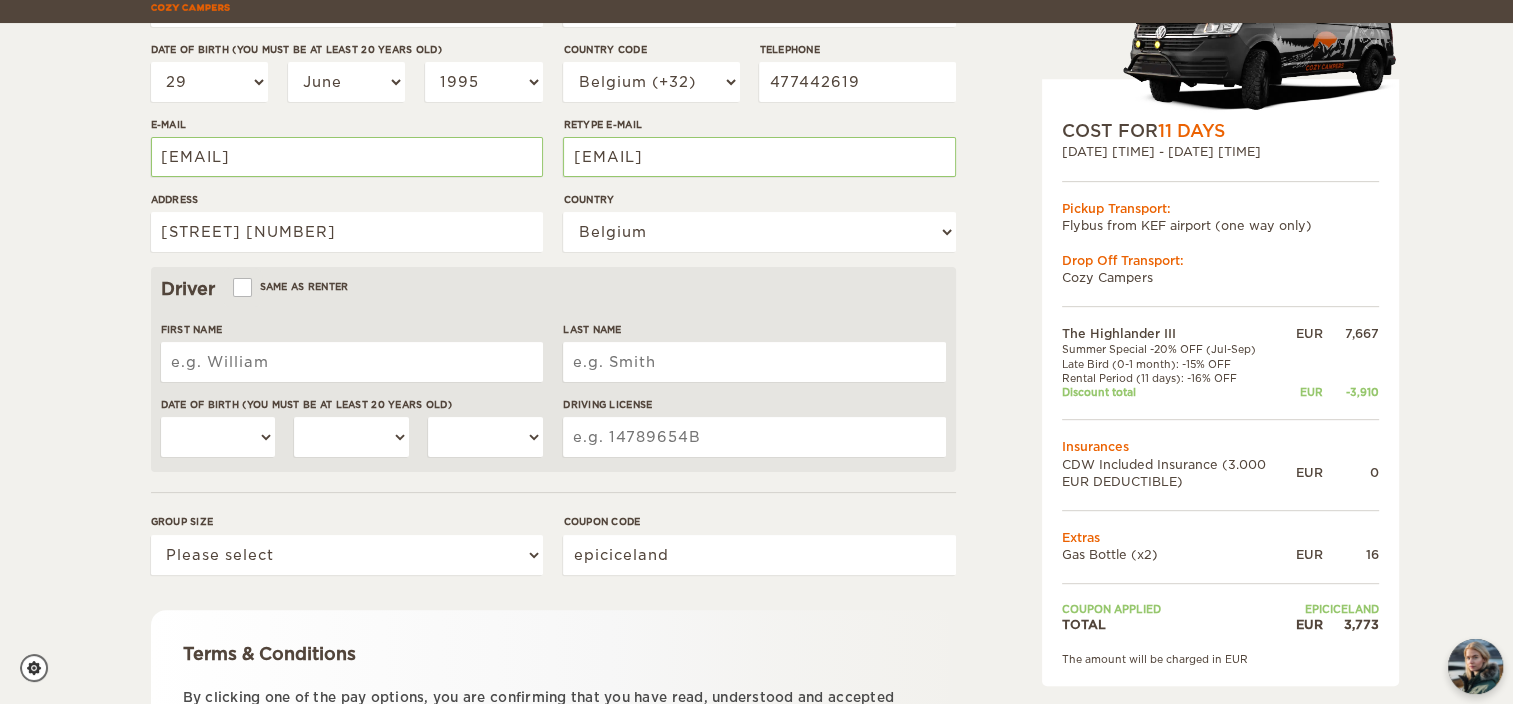 type on "[LAST]" 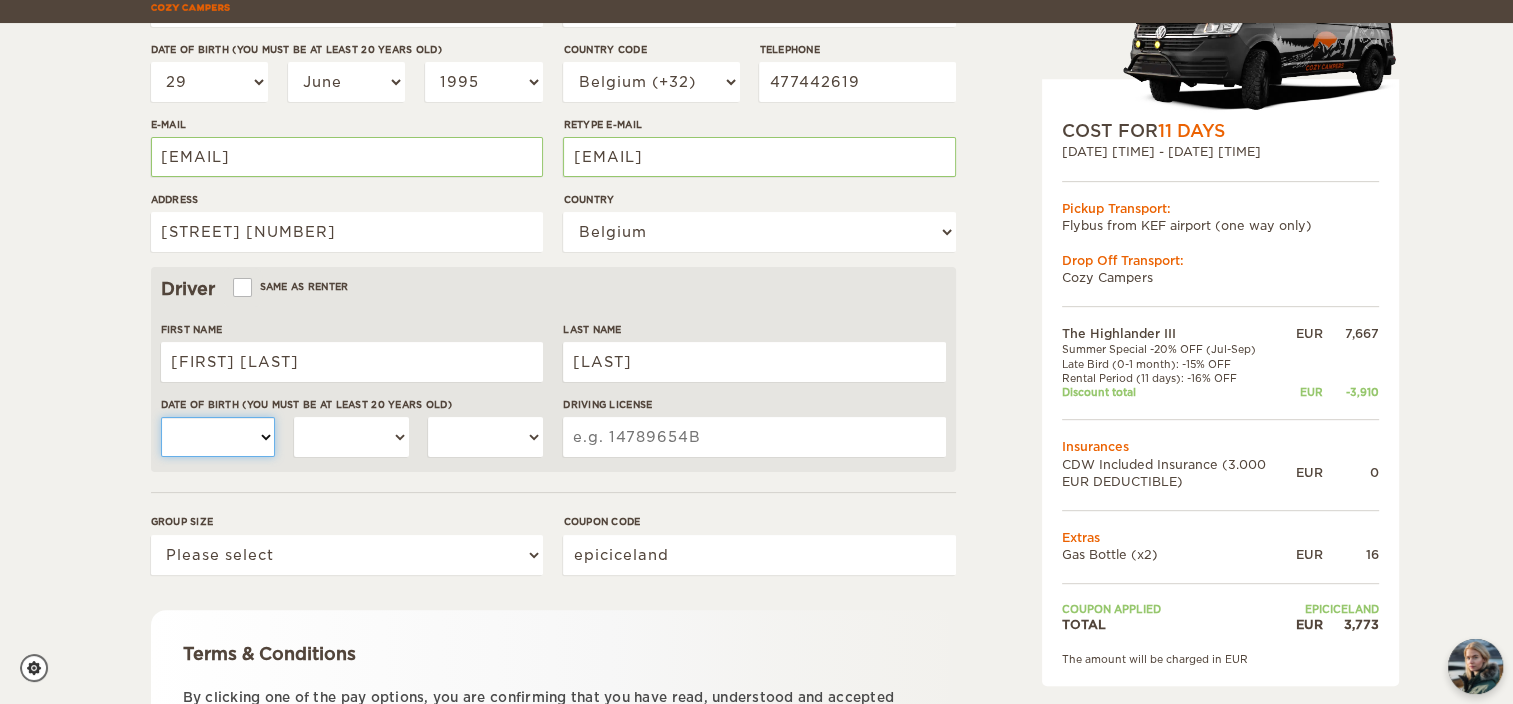 select on "19" 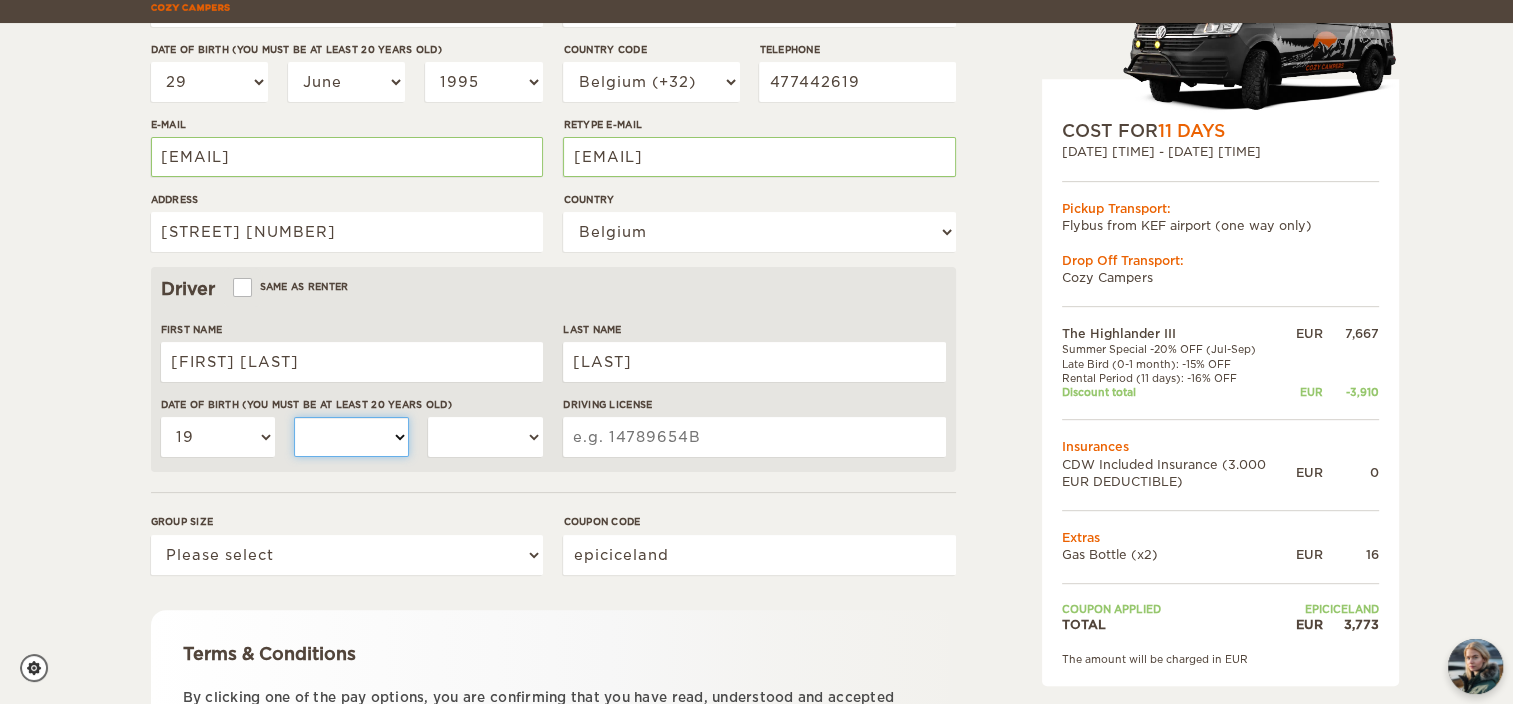 select on "08" 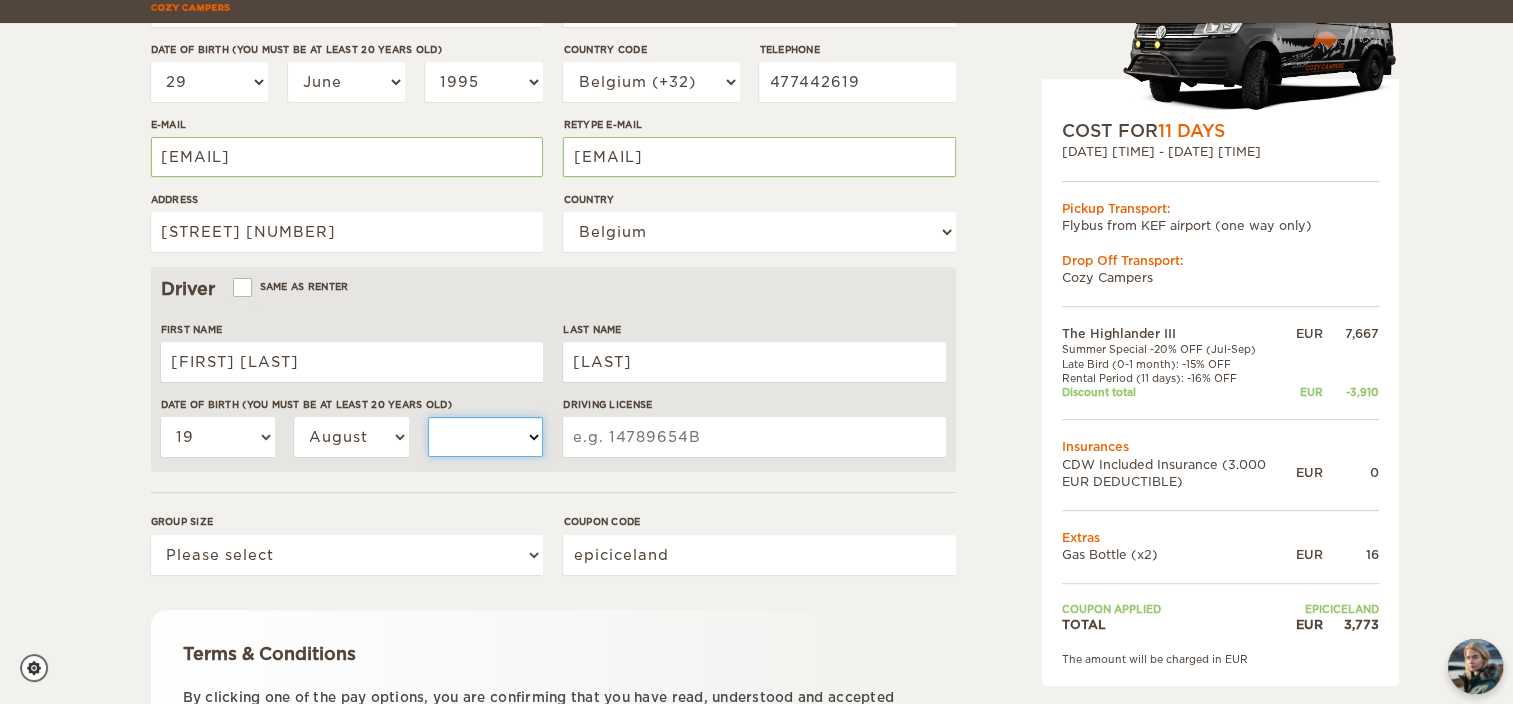 select on "1992" 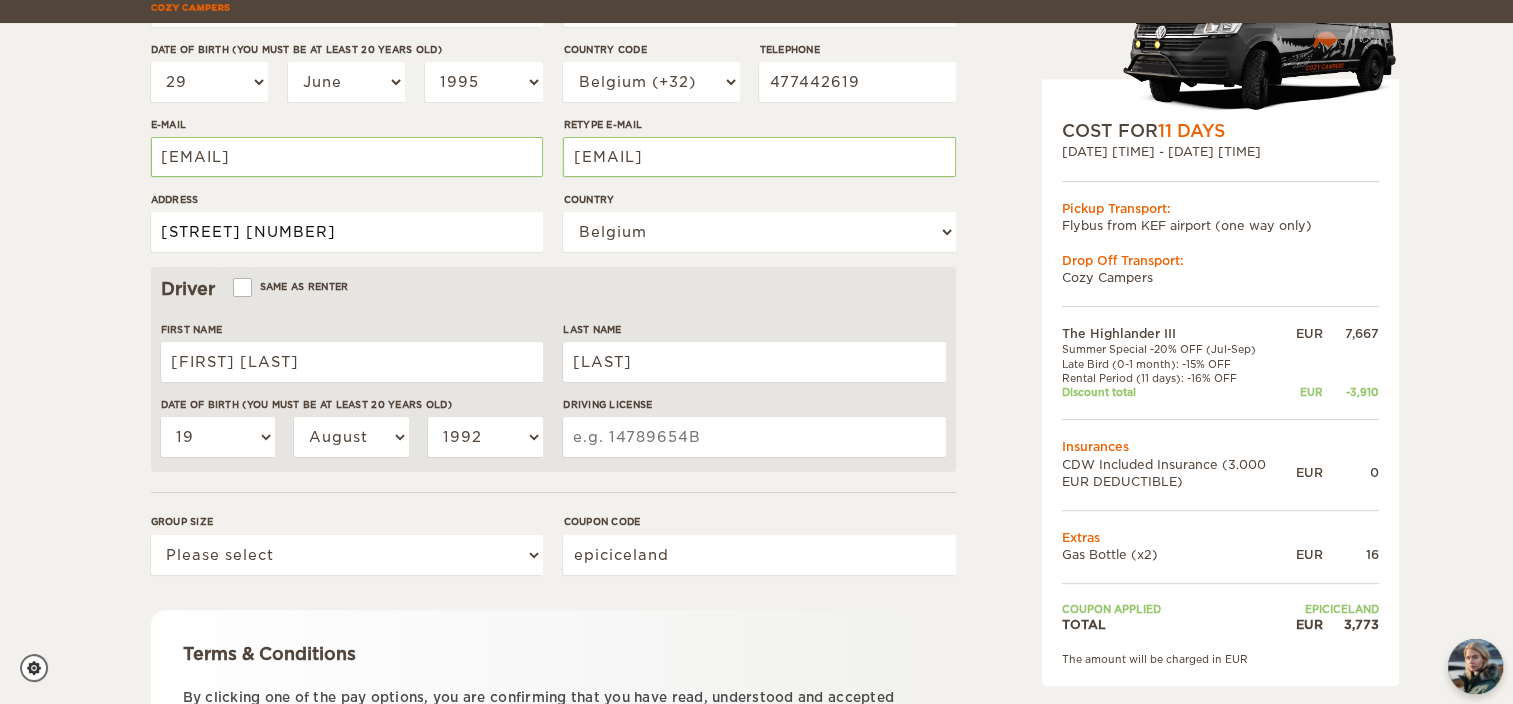 click on "[STREET] [NUMBER]" at bounding box center (347, 232) 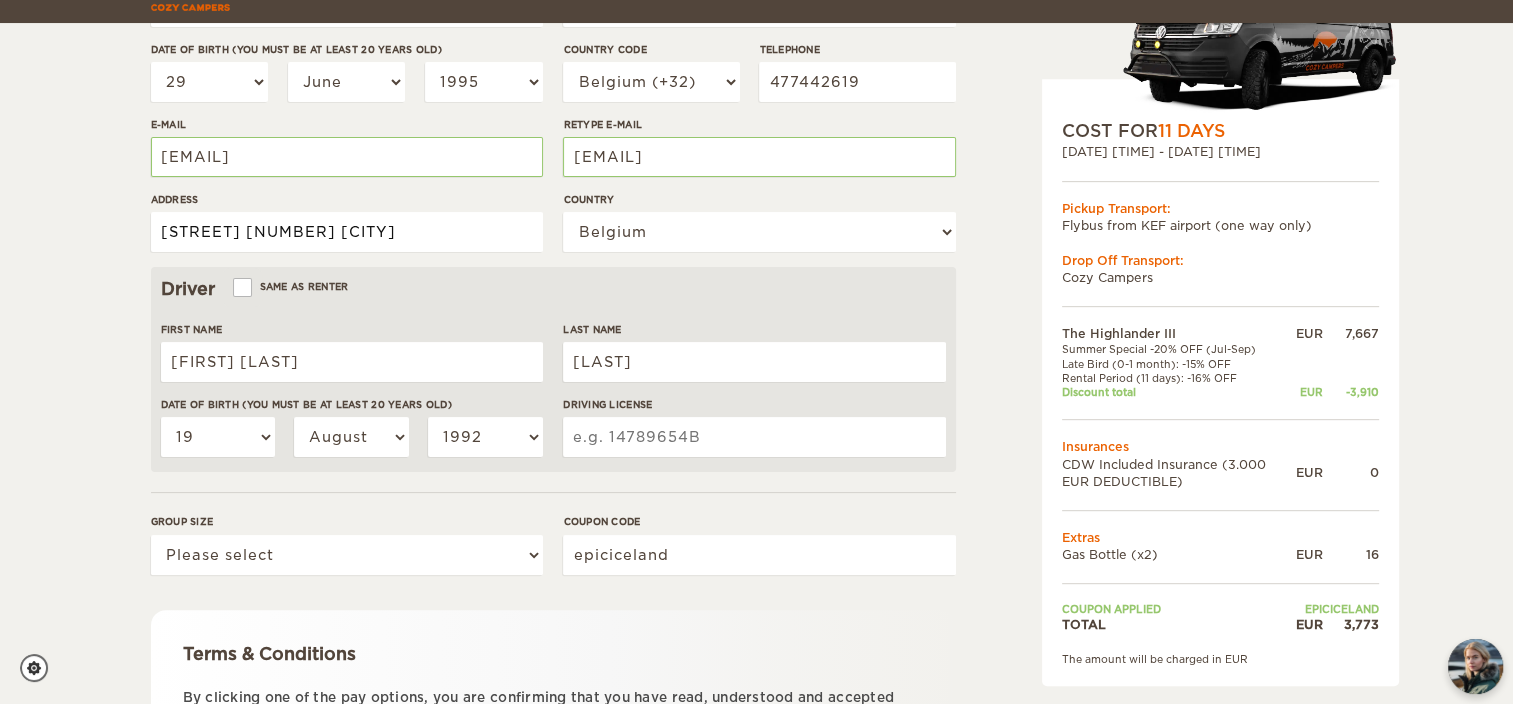 type on "[STREET] [NUMBER] [CITY]" 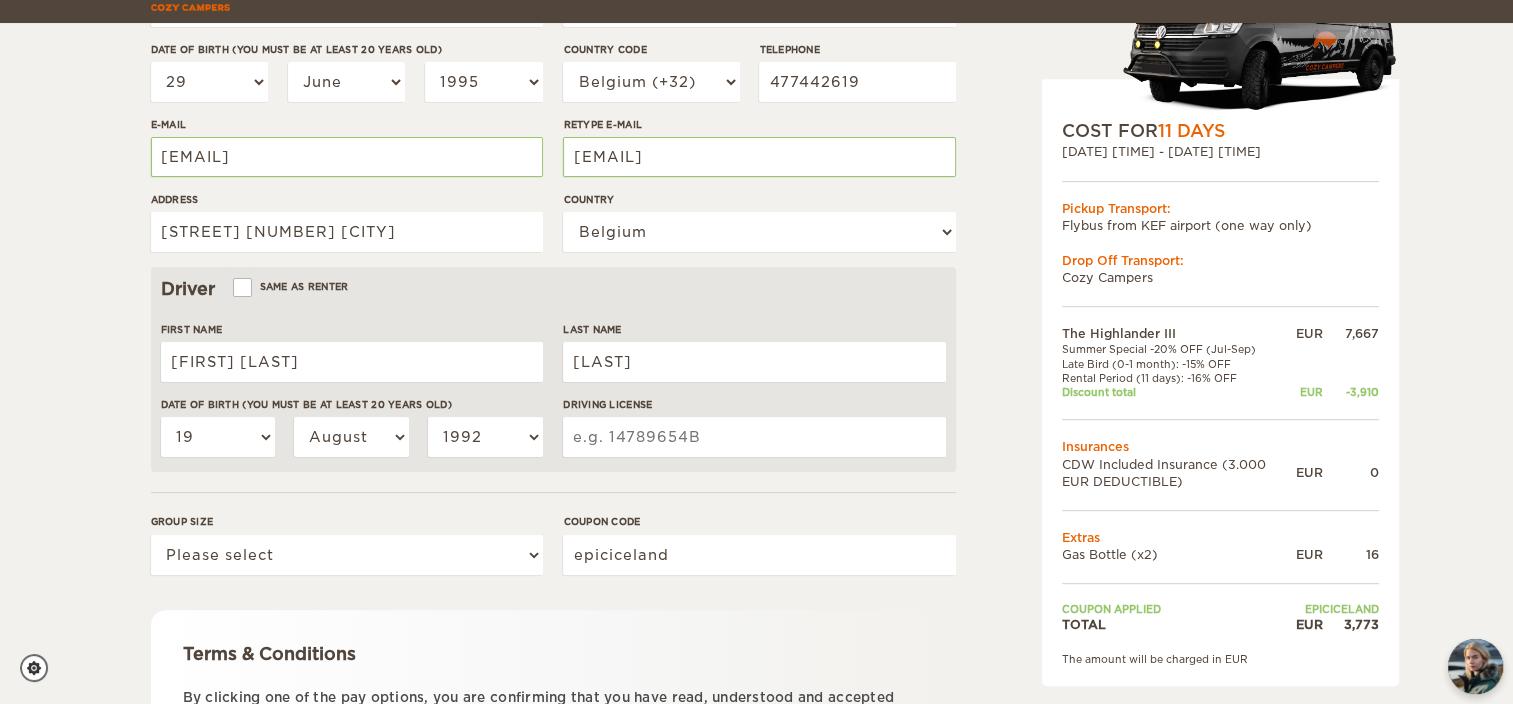click on "The Highlander III
Expand
Collapse
Total
3,773
EUR
Automatic 4x4
COST FOR  11 Days
[DATE] [TIME] - [DATE] [TIME]
Pickup Transport:
Flybus from KEF airport (one way only)
Drop Off Transport:
Cozy Campers" at bounding box center (756, 260) 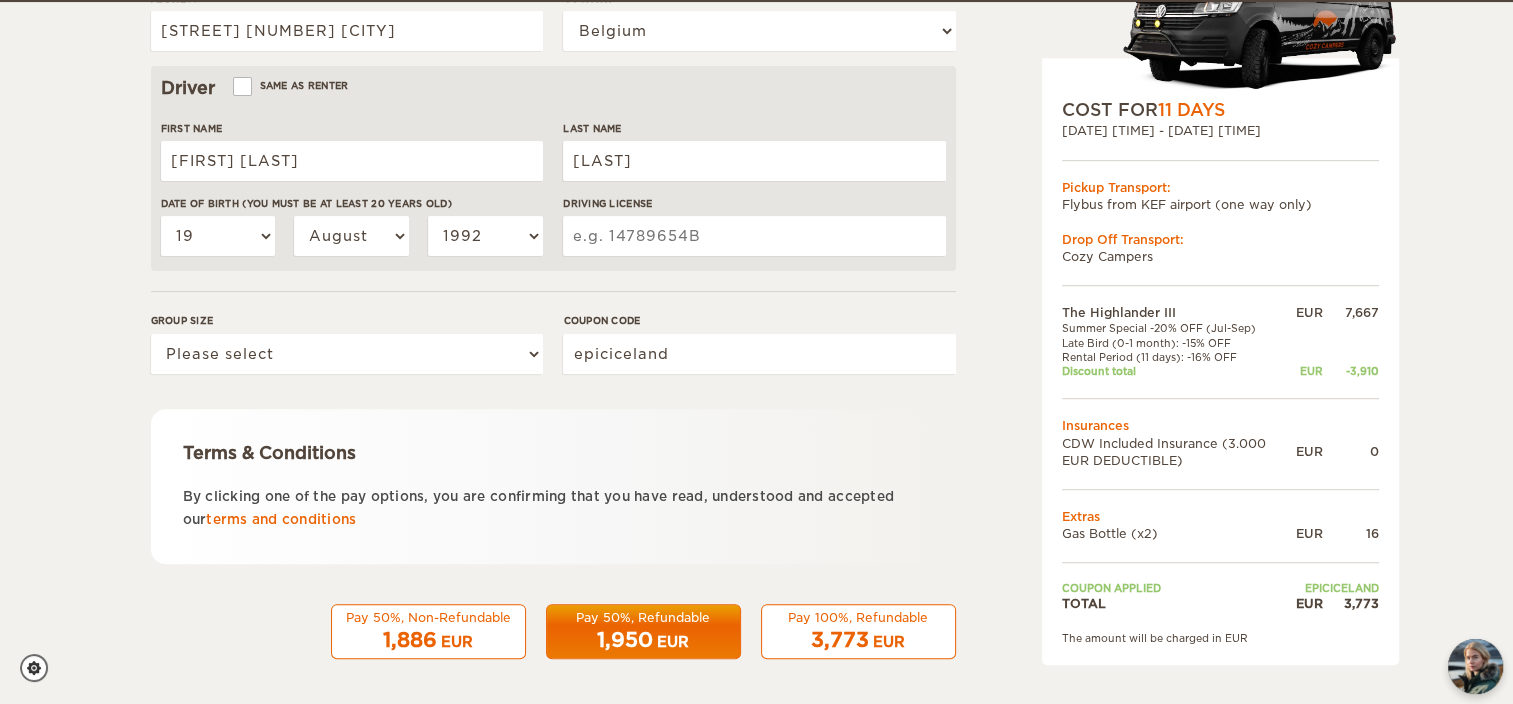 scroll, scrollTop: 594, scrollLeft: 0, axis: vertical 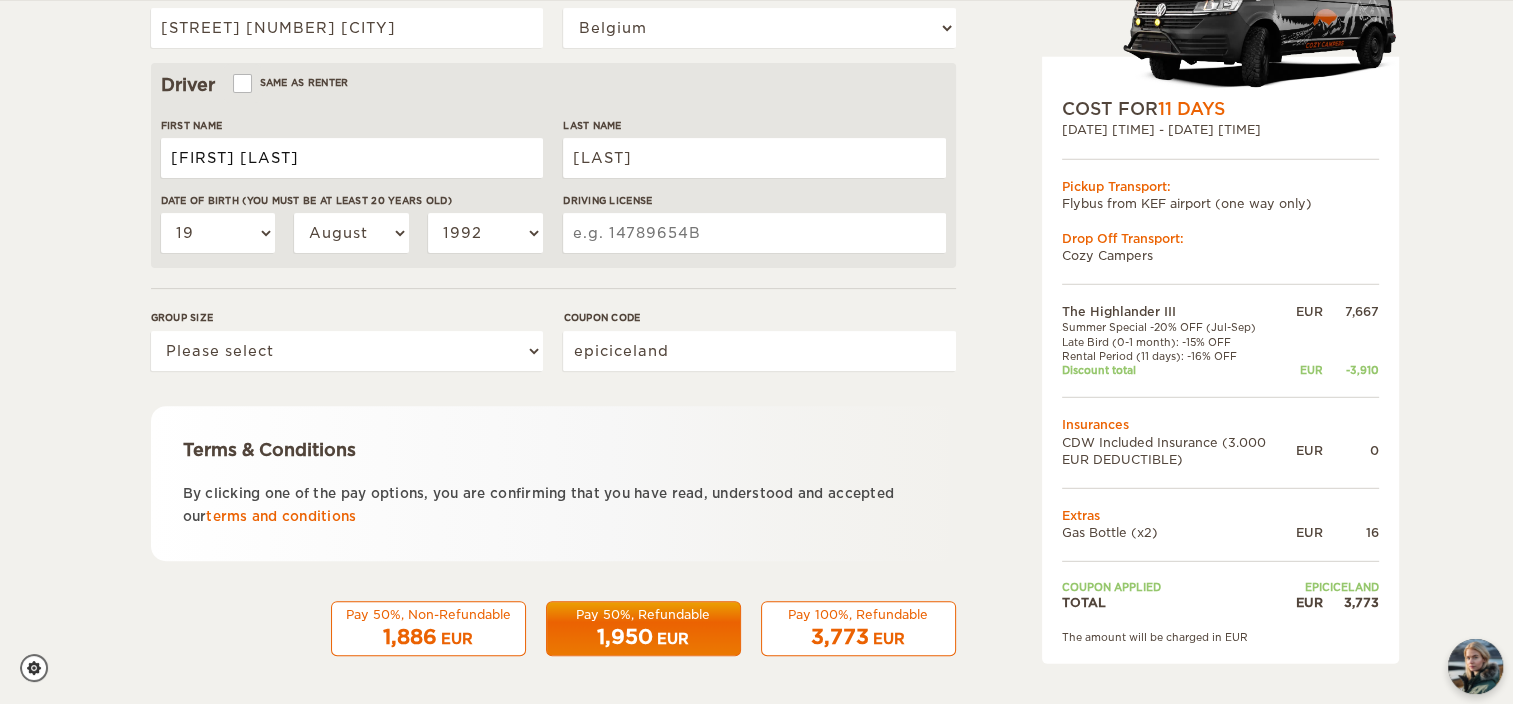 click on "[FIRST] [LAST]" at bounding box center [352, 158] 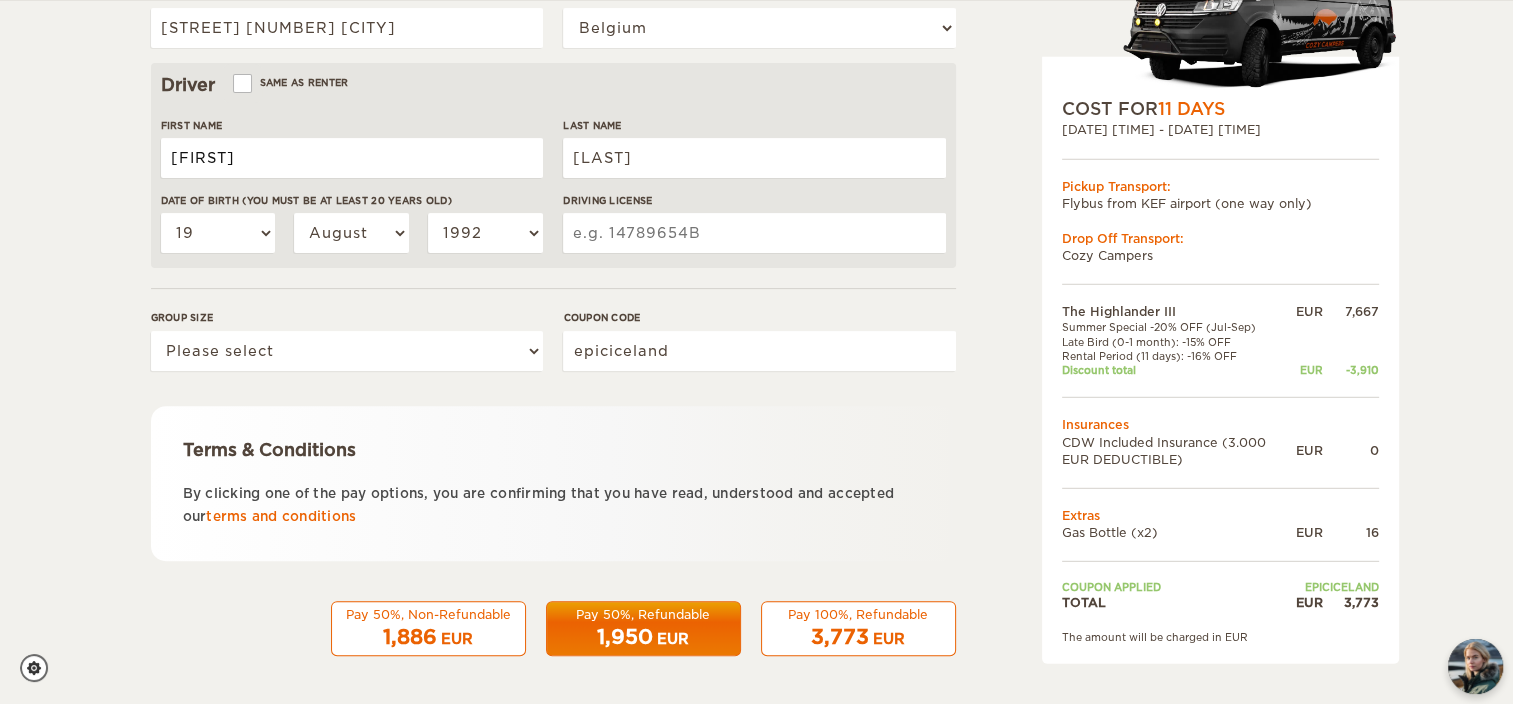 type on "[FIRST]" 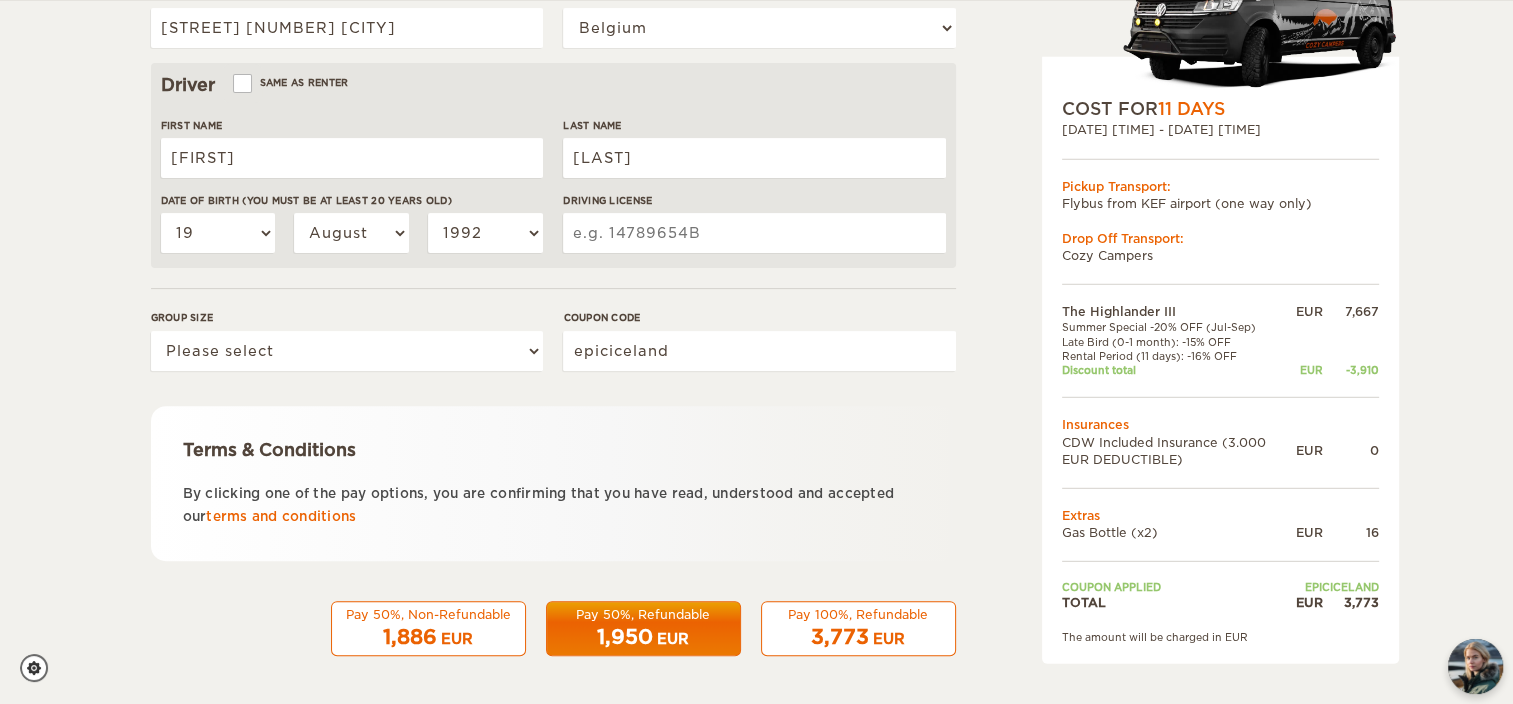 click on "Driving License" at bounding box center (754, 233) 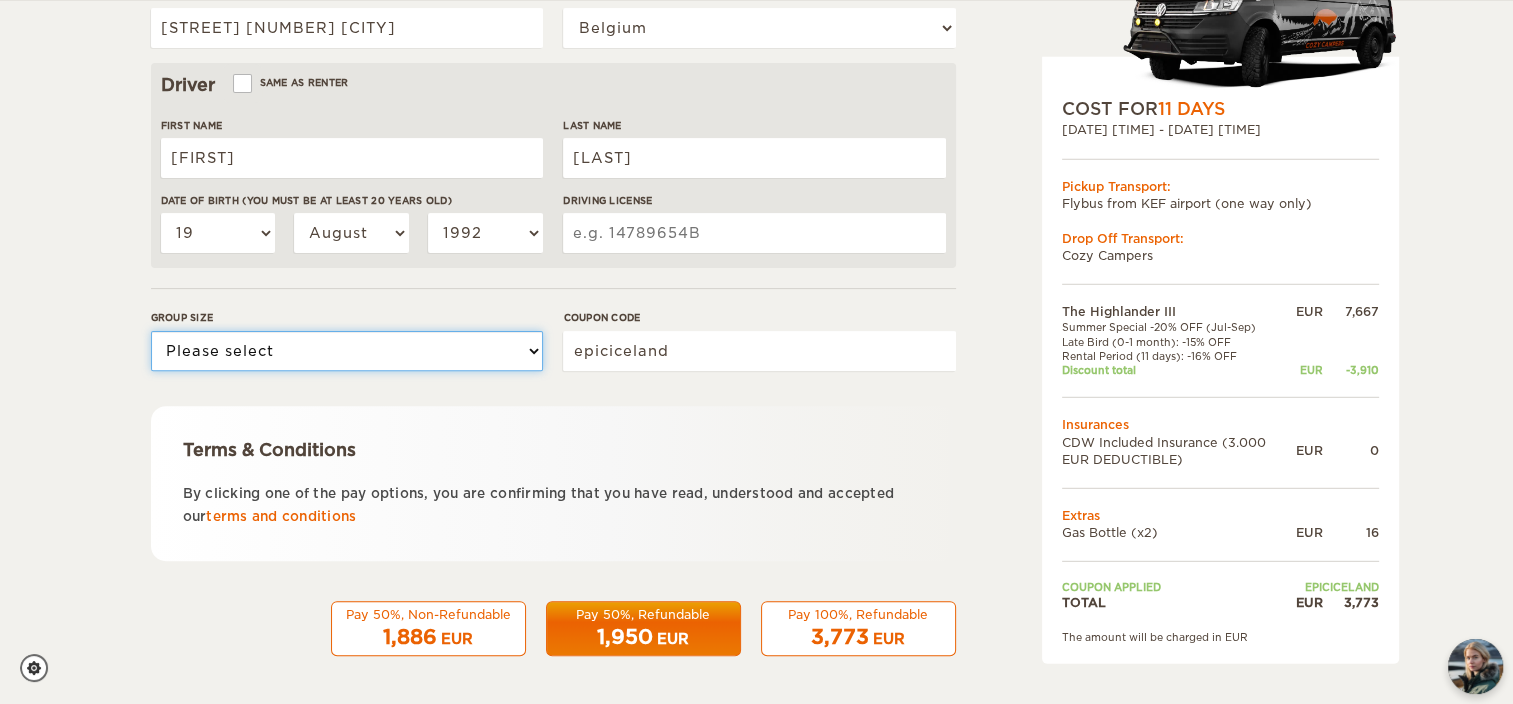 click on "Please select
1 2 3" at bounding box center (347, 351) 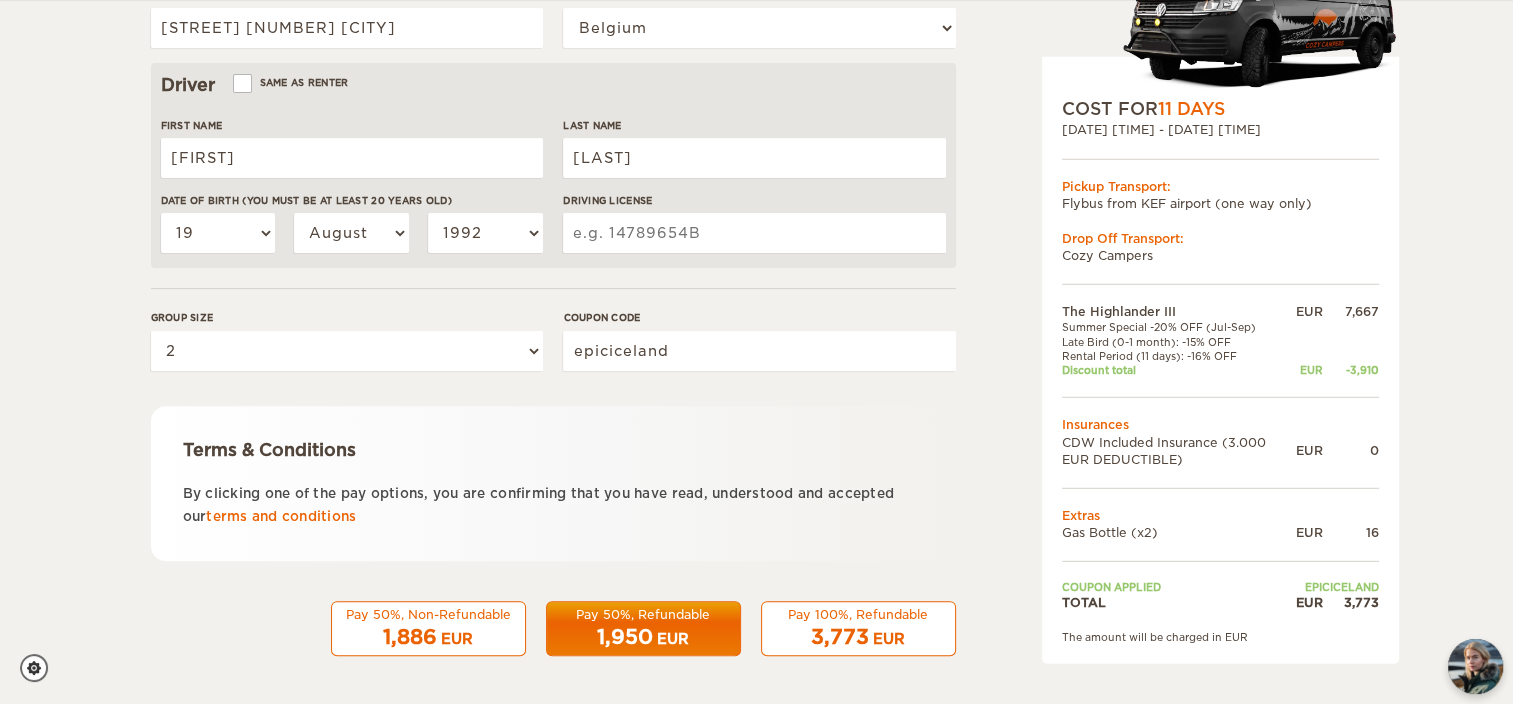 click on "Driving License" at bounding box center [754, 233] 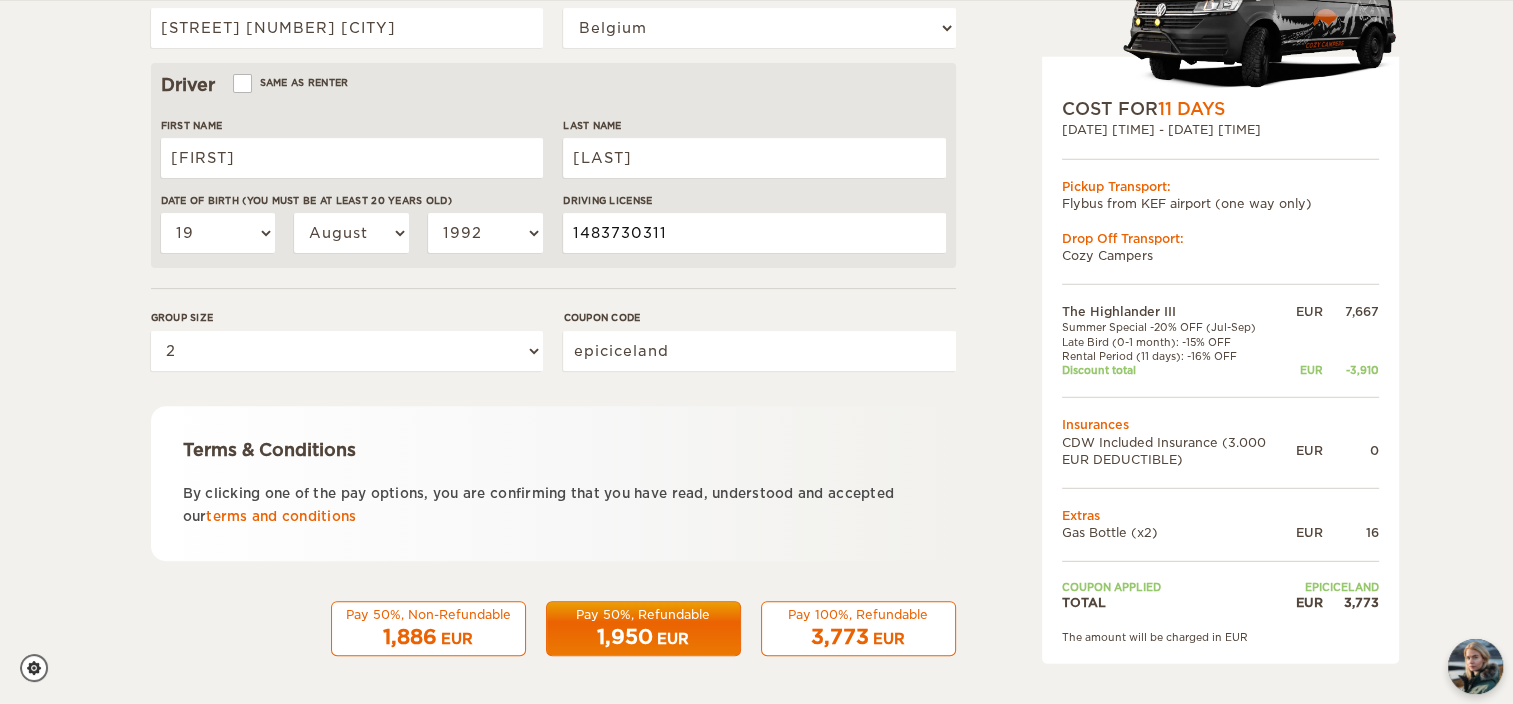 type on "1483730311" 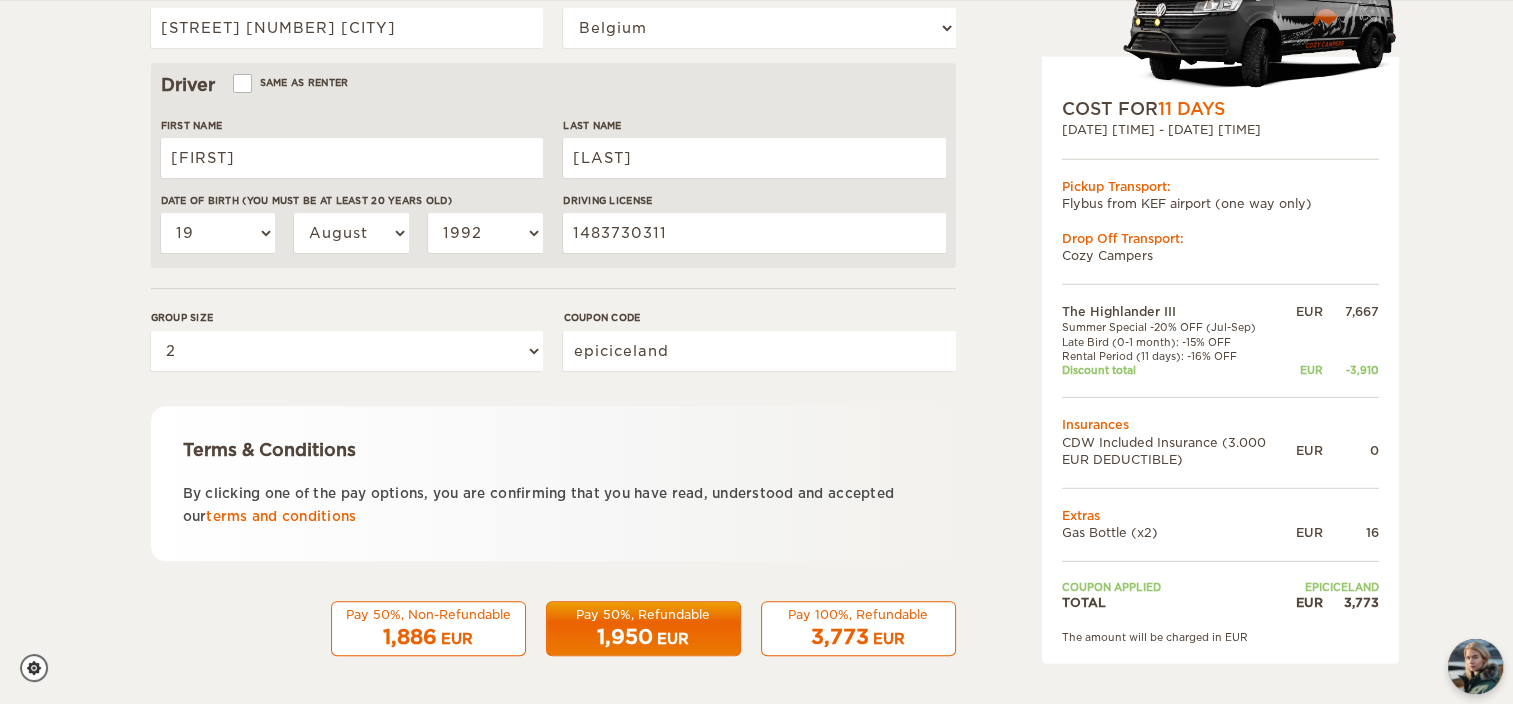click on "Terms & Conditions" at bounding box center [553, 450] 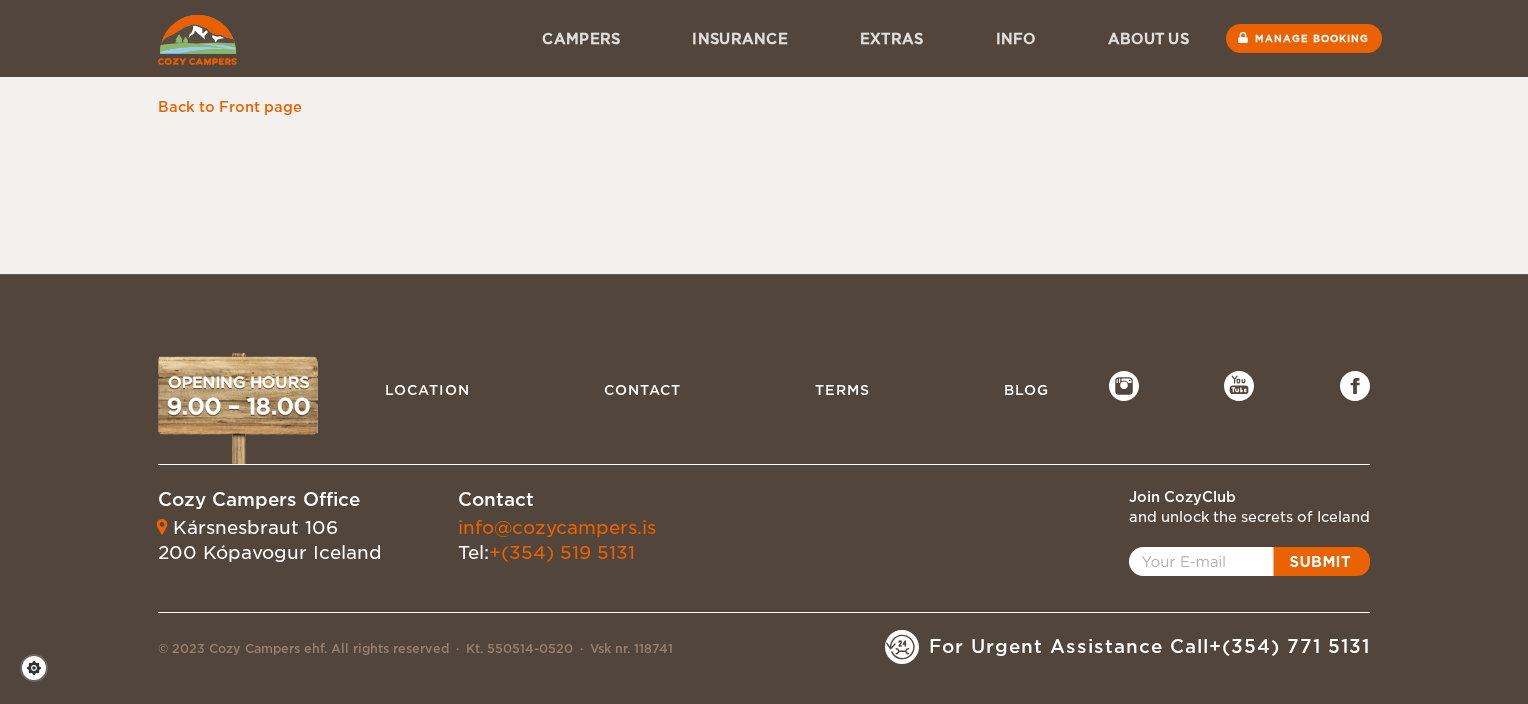 scroll, scrollTop: 0, scrollLeft: 0, axis: both 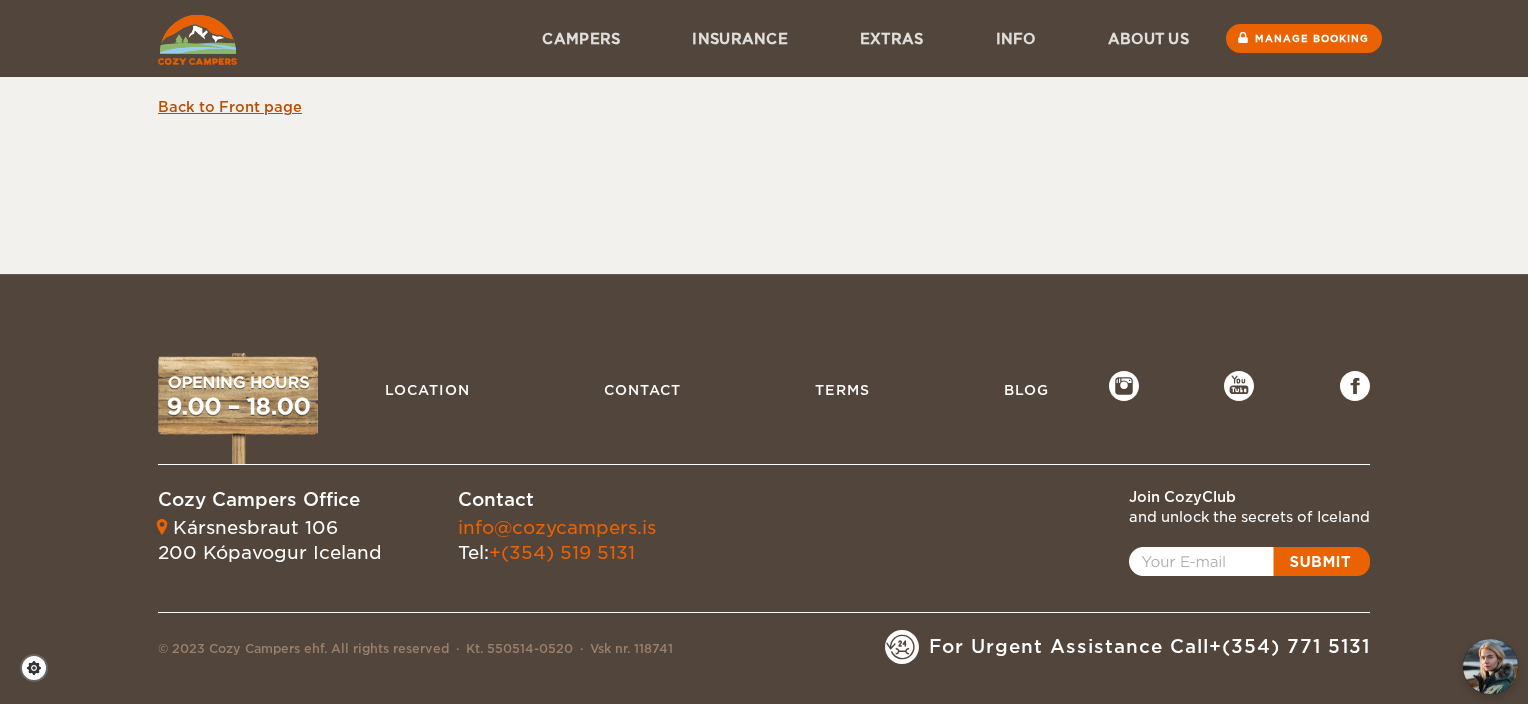 click on "Back to Front page" at bounding box center [230, 107] 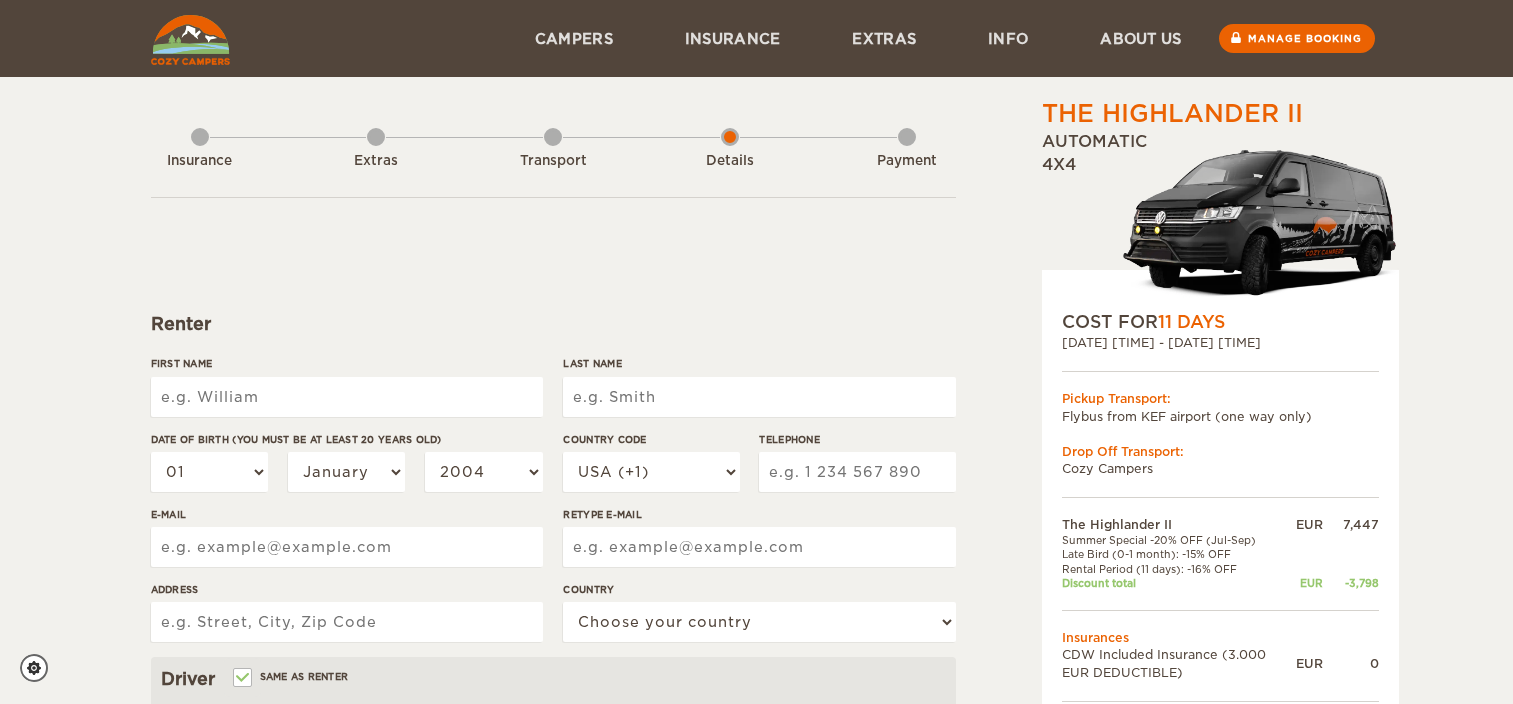 scroll, scrollTop: 0, scrollLeft: 0, axis: both 